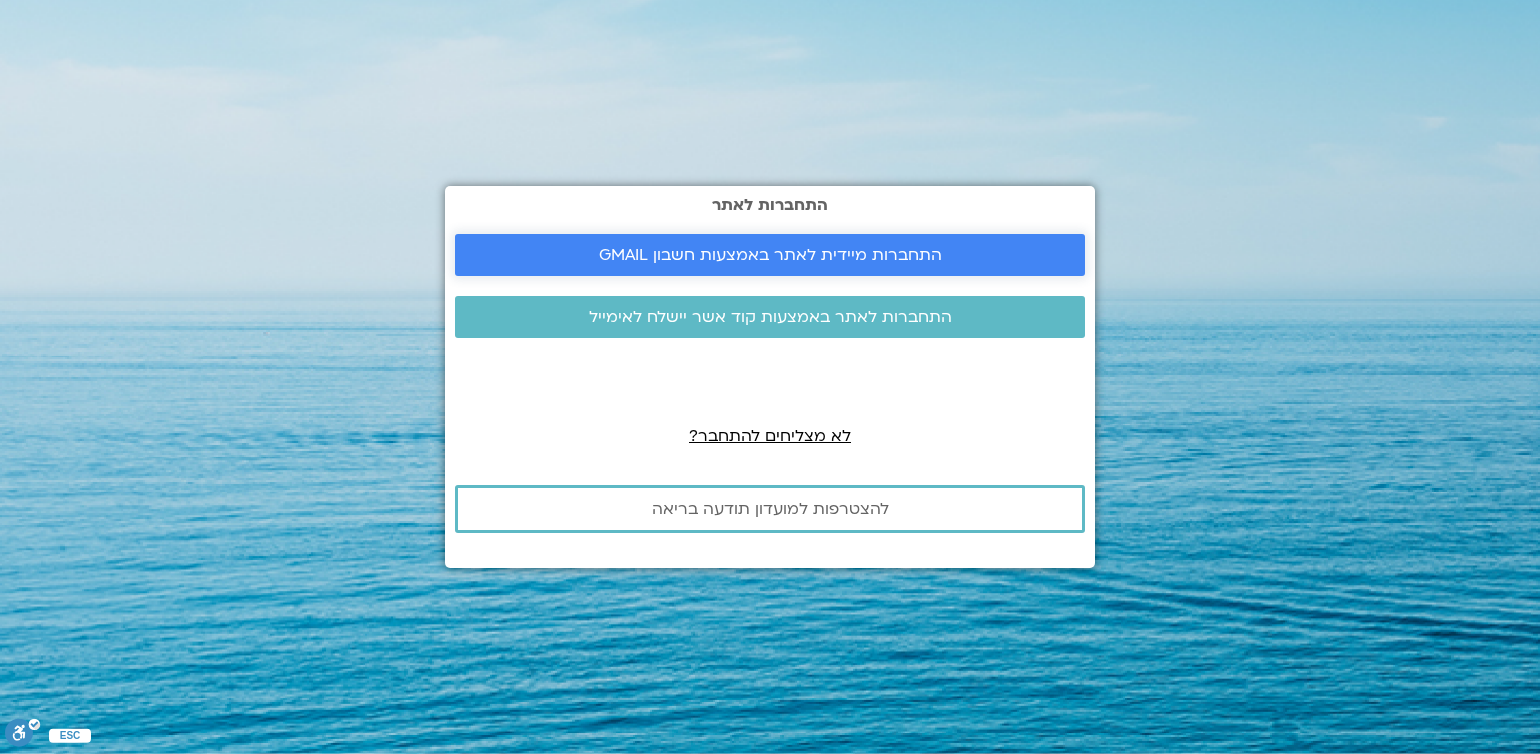 scroll, scrollTop: 0, scrollLeft: 0, axis: both 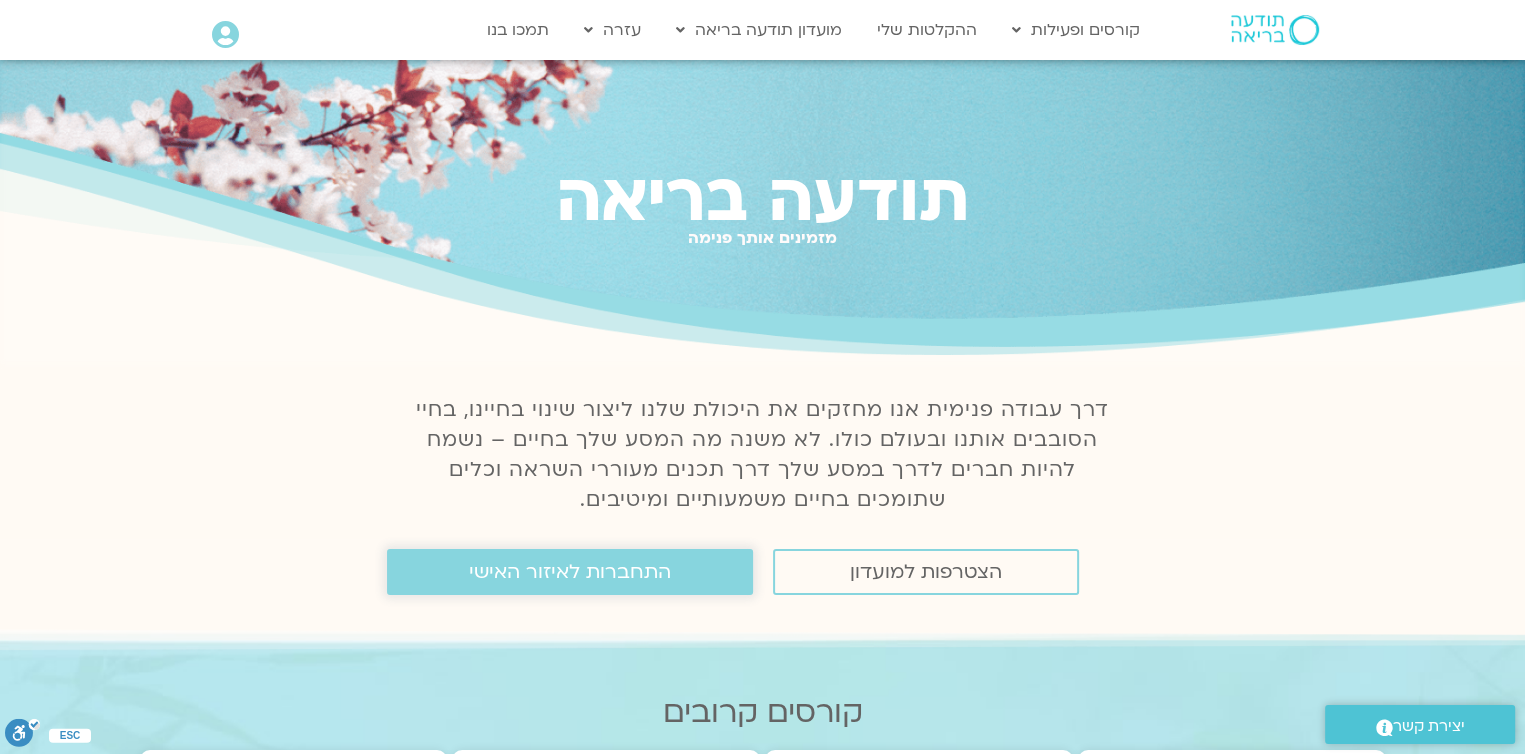 click on "התחברות לאיזור האישי" at bounding box center [570, 572] 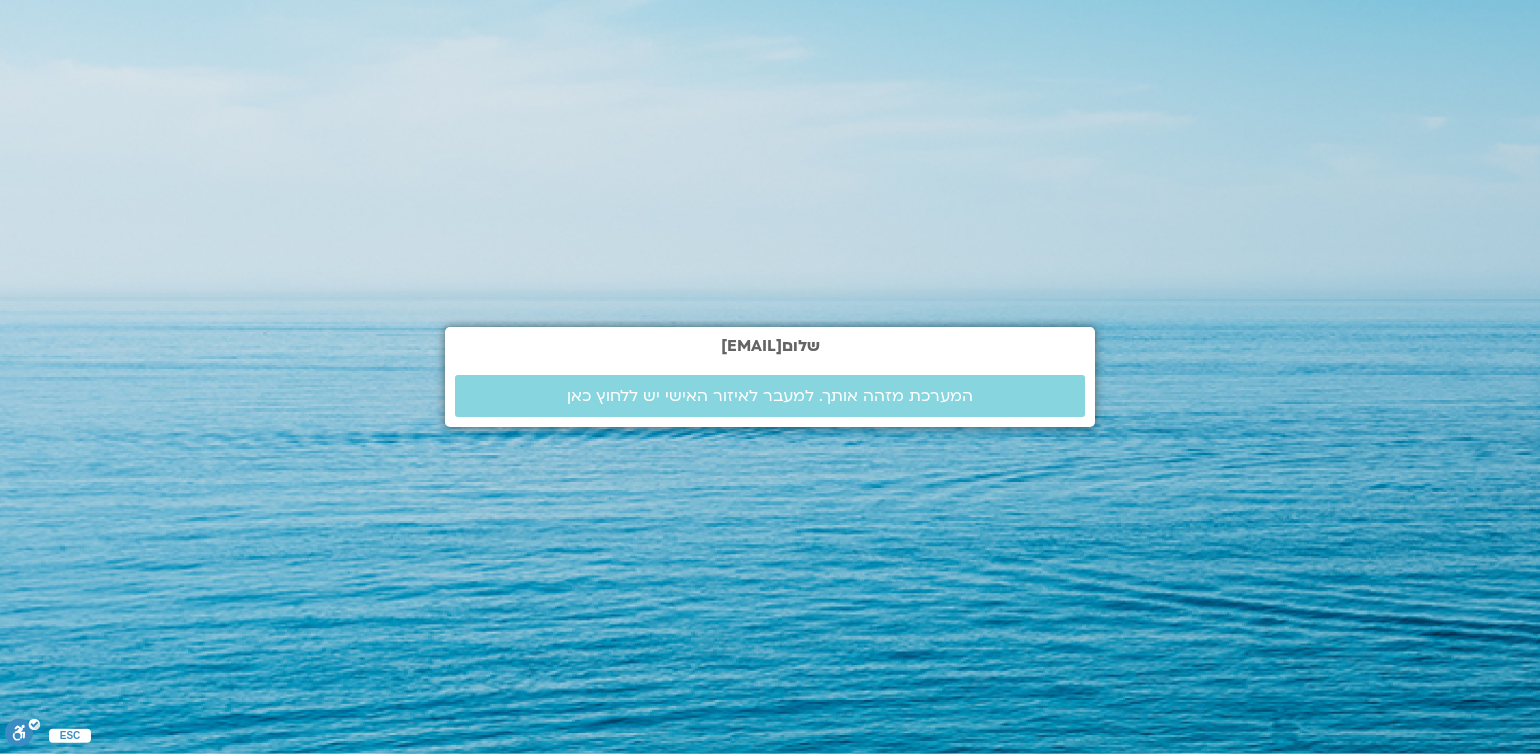 scroll, scrollTop: 0, scrollLeft: 0, axis: both 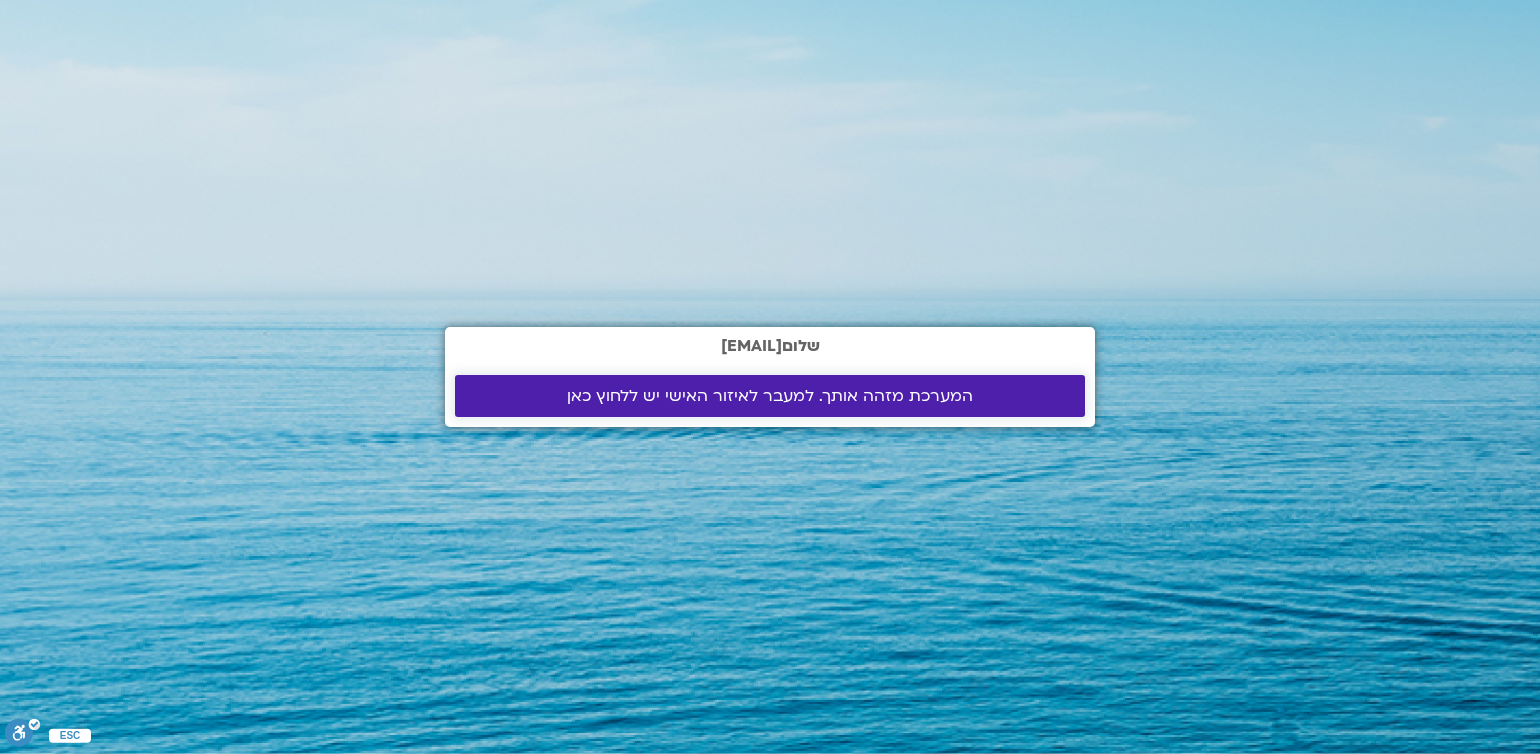 click on "המערכת מזהה אותך. למעבר לאיזור האישי יש ללחוץ כאן" at bounding box center [770, 396] 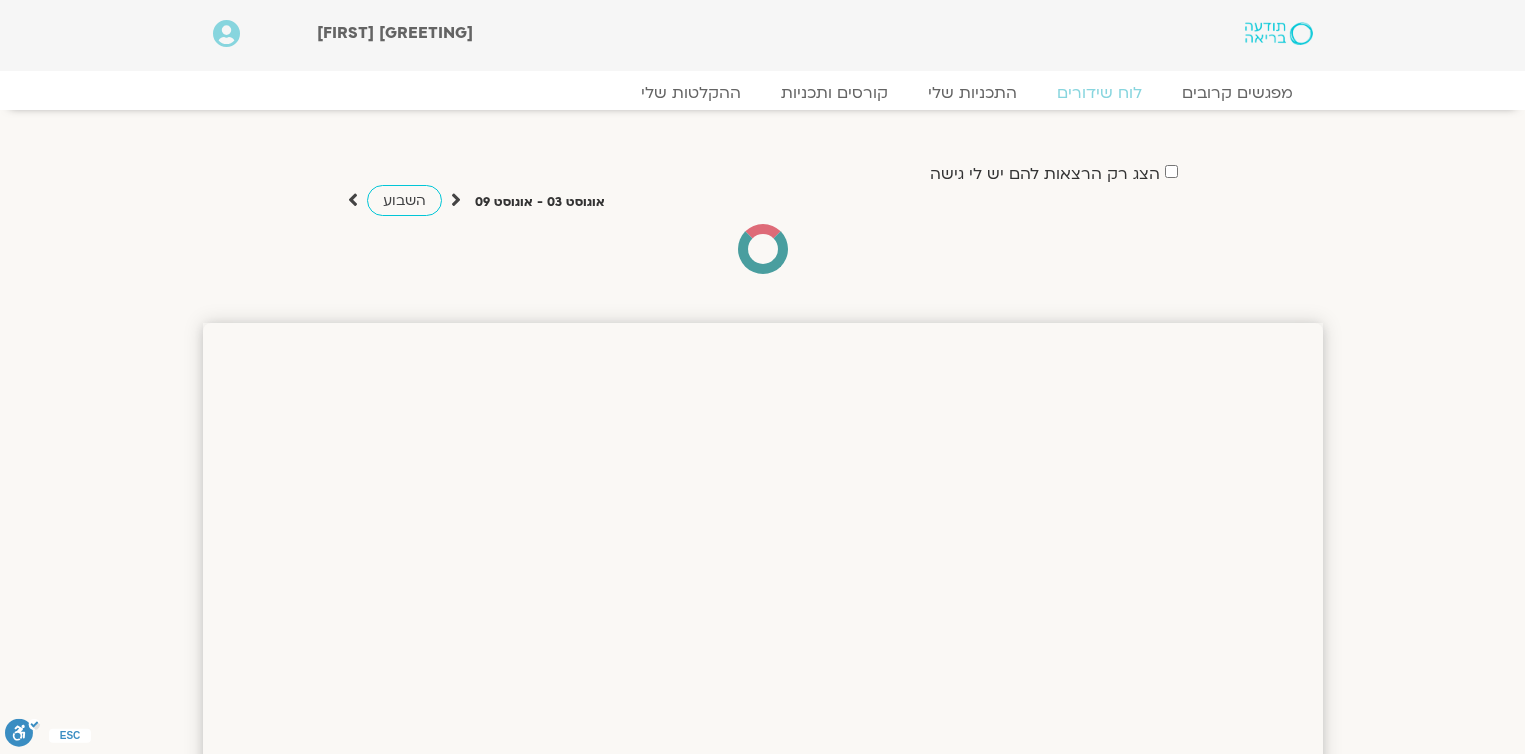 scroll, scrollTop: 0, scrollLeft: 0, axis: both 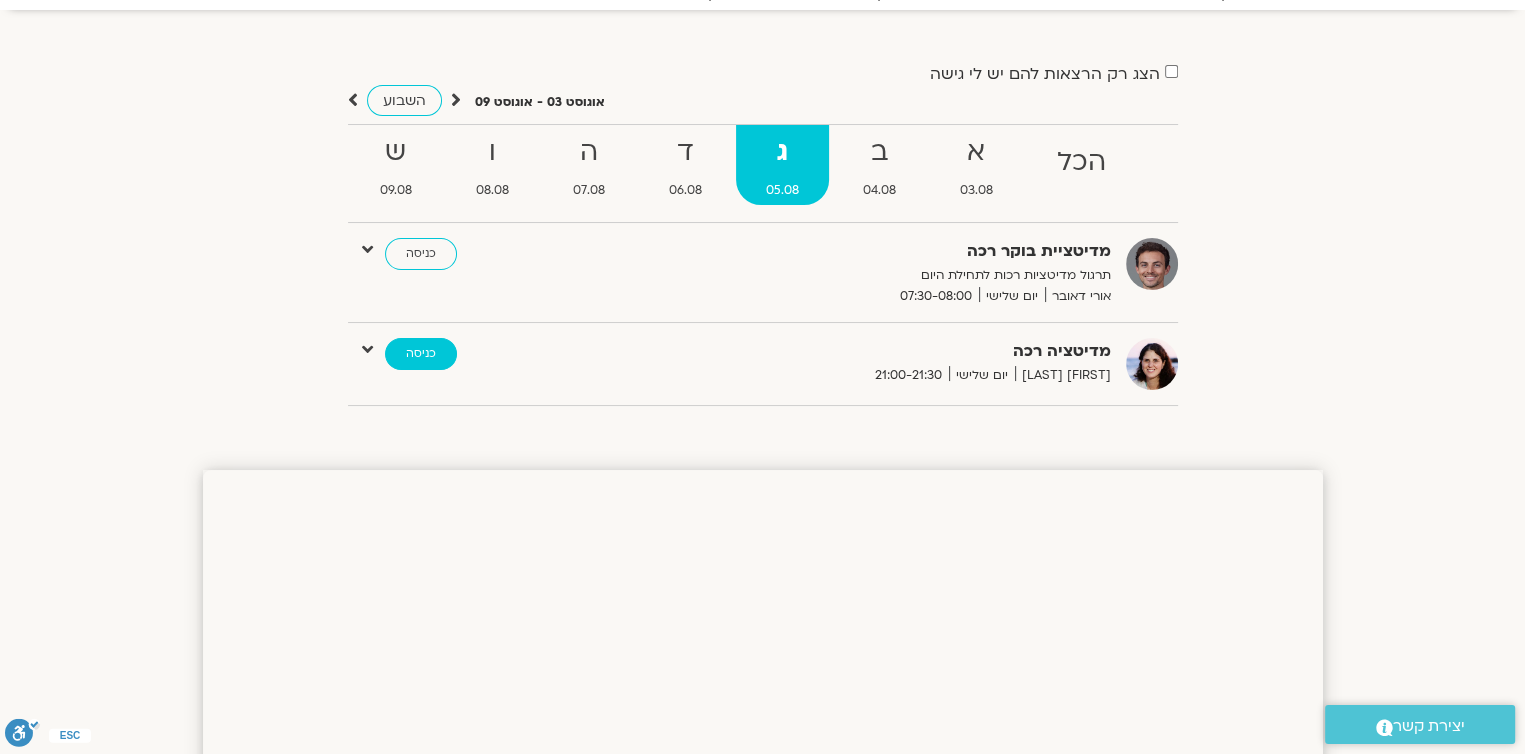 click on "כניסה" at bounding box center [421, 354] 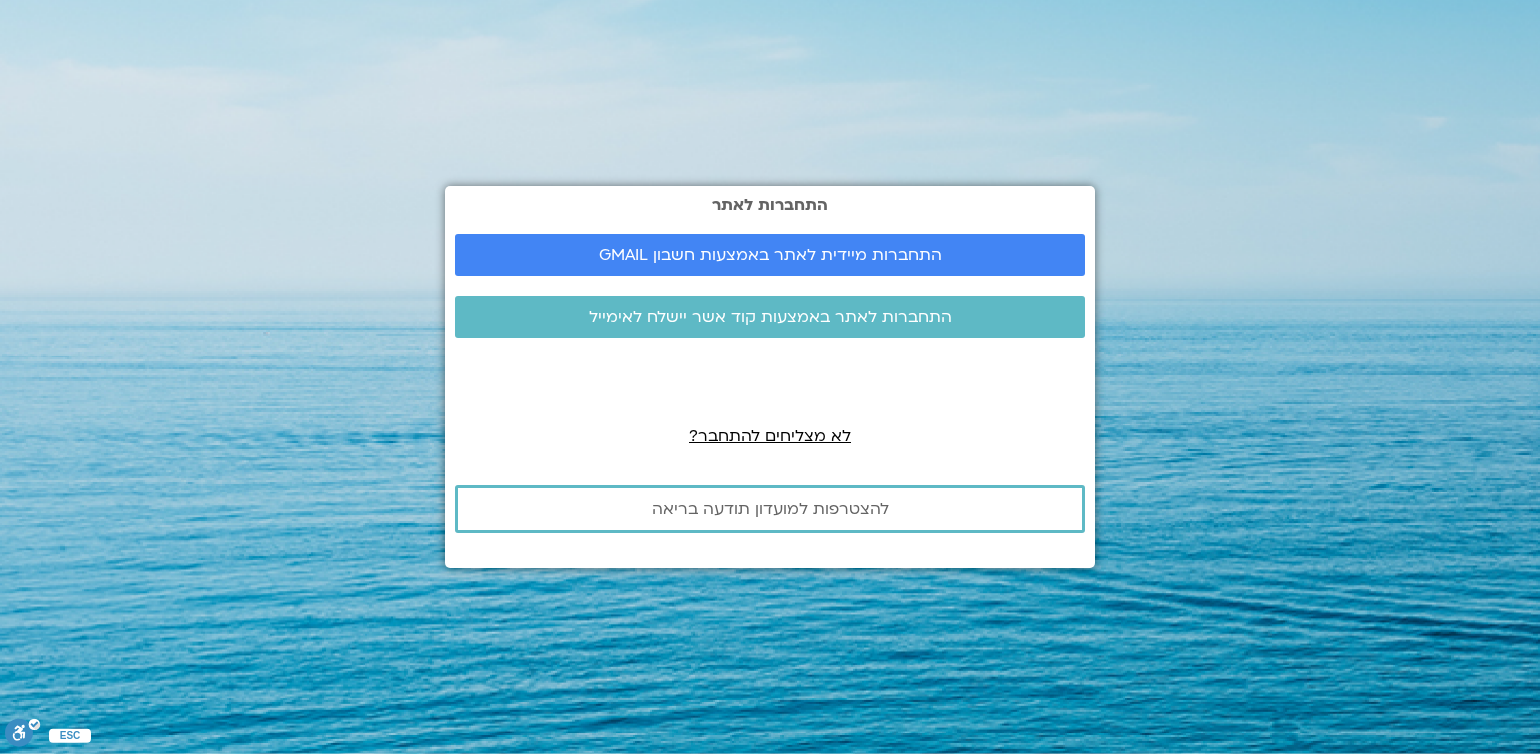 scroll, scrollTop: 0, scrollLeft: 0, axis: both 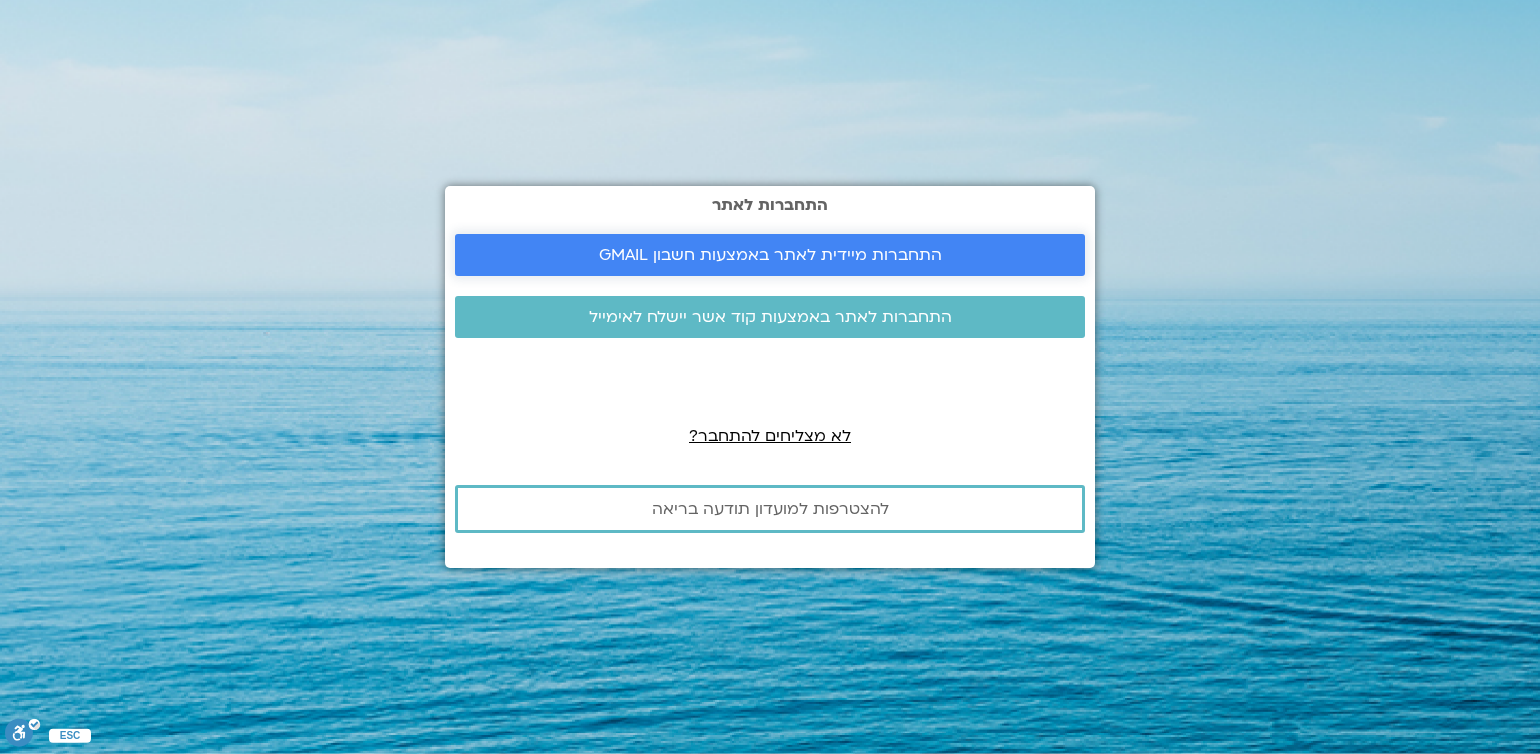 click on "התחברות מיידית לאתר באמצעות חשבון GMAIL" at bounding box center (770, 255) 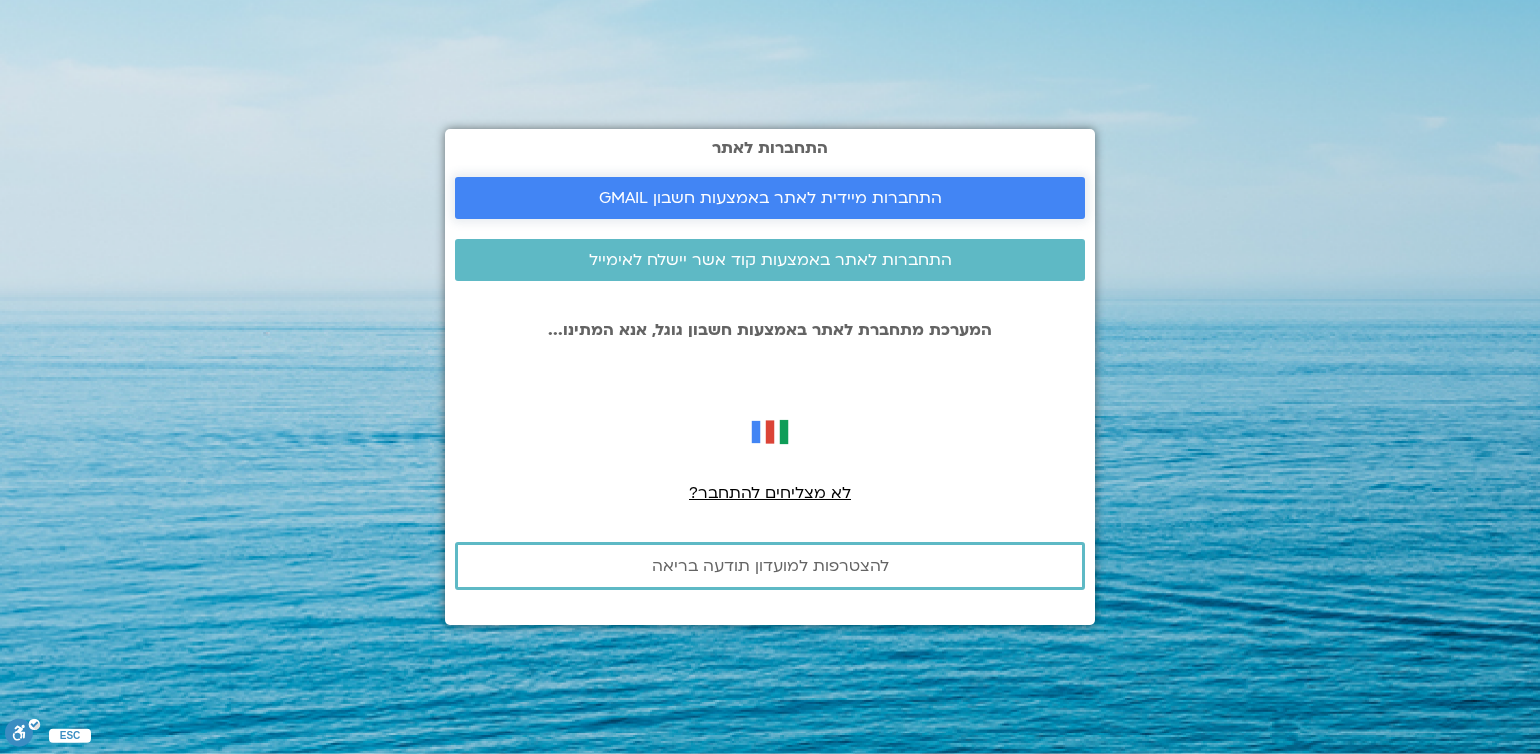 click on "התחברות מיידית לאתר באמצעות חשבון GMAIL" at bounding box center [770, 198] 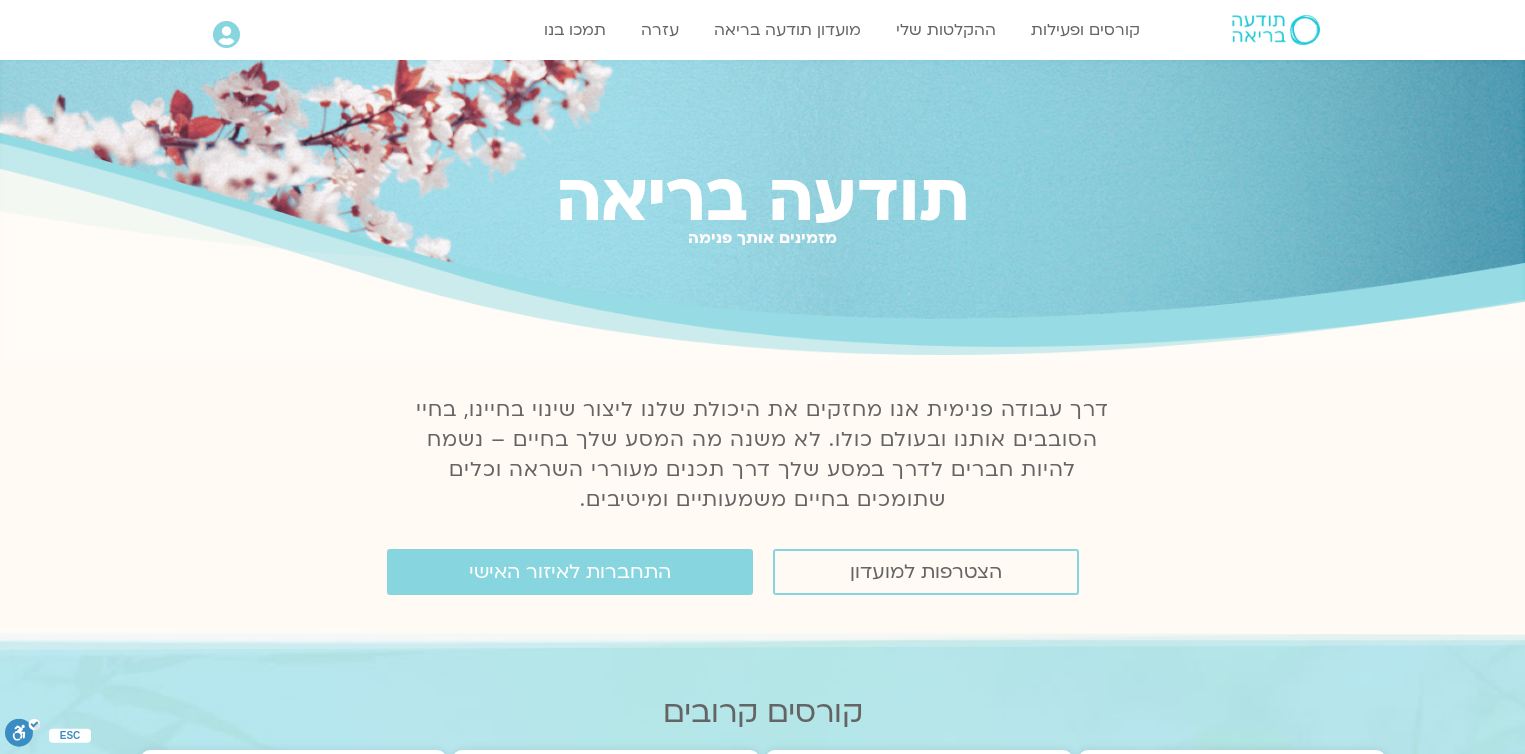 scroll, scrollTop: 0, scrollLeft: 0, axis: both 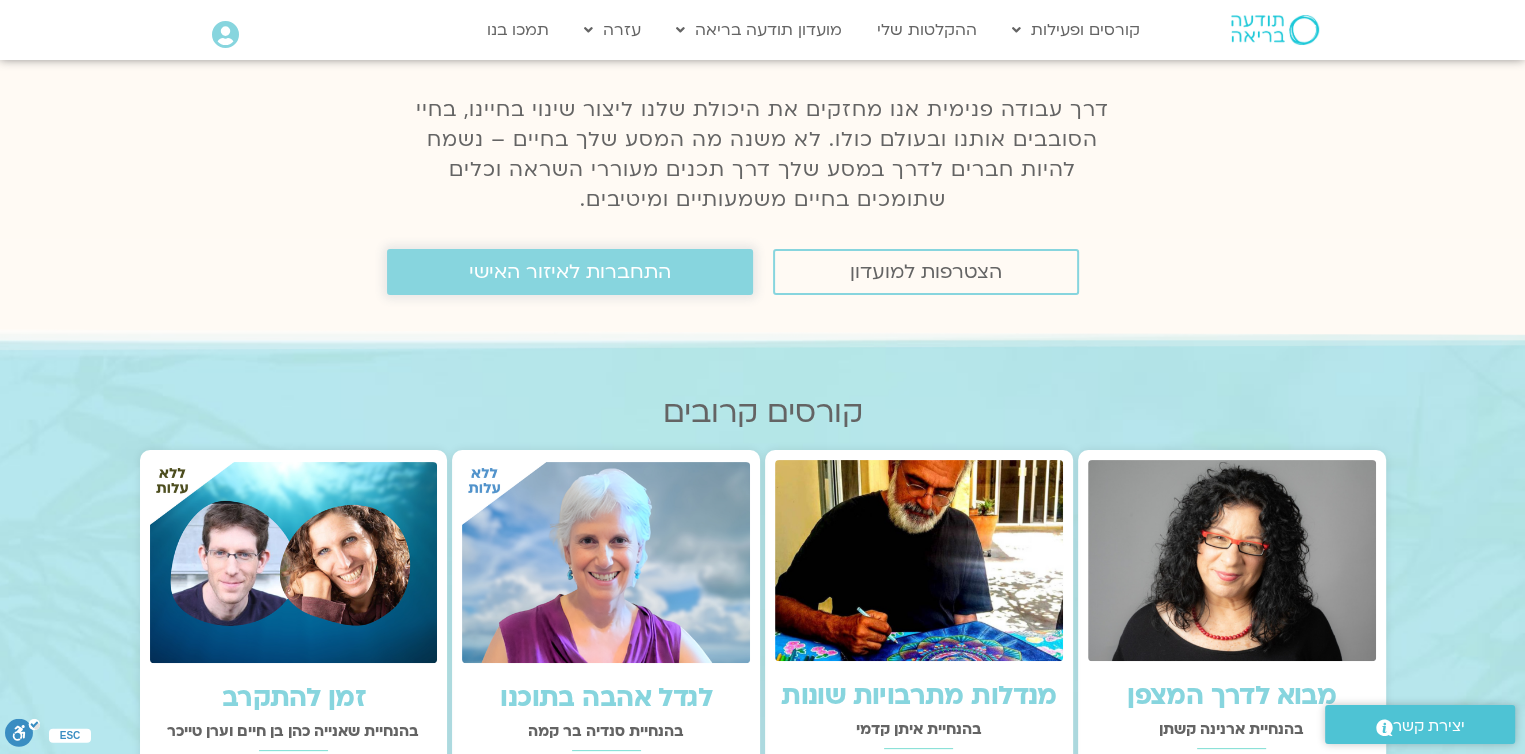 click on "התחברות לאיזור האישי" at bounding box center [570, 272] 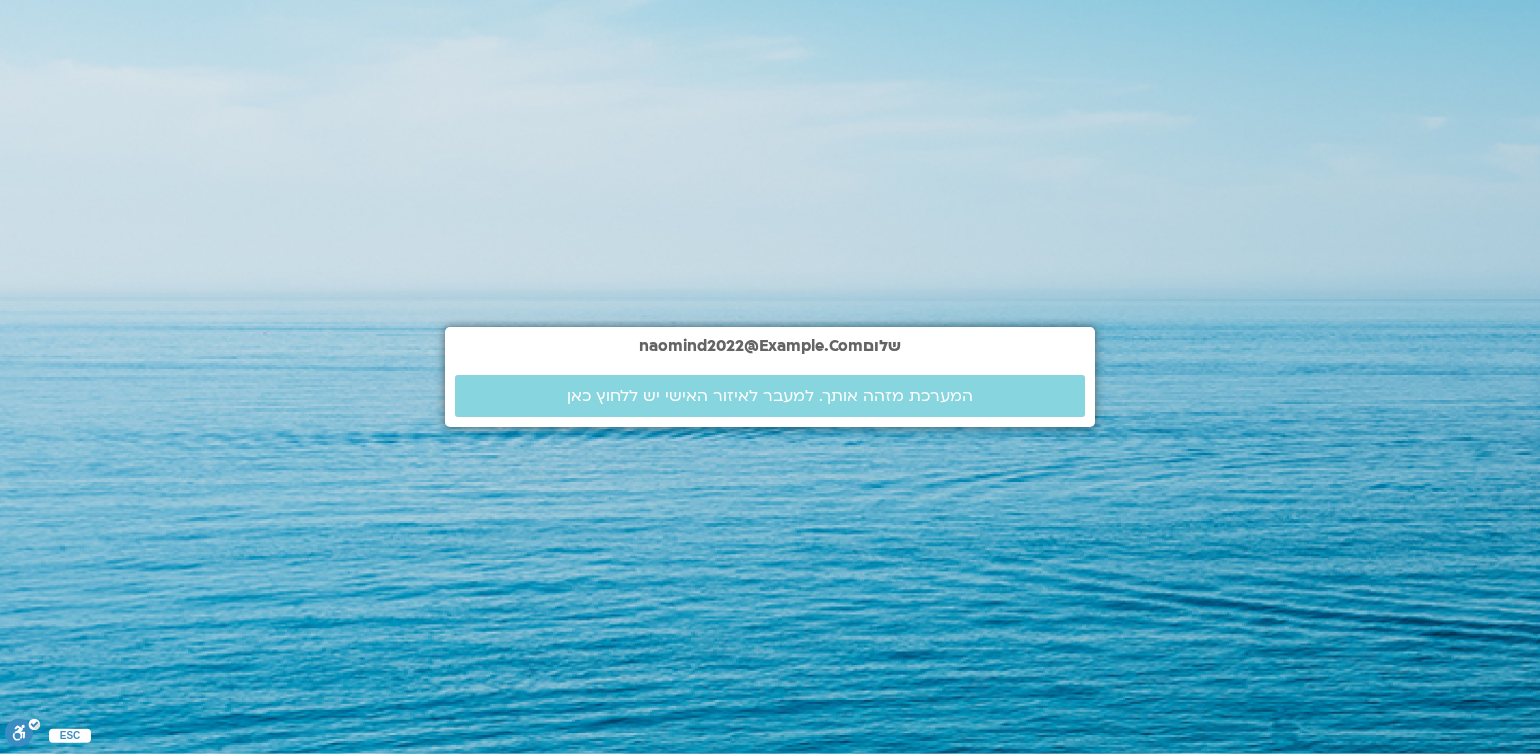 scroll, scrollTop: 0, scrollLeft: 0, axis: both 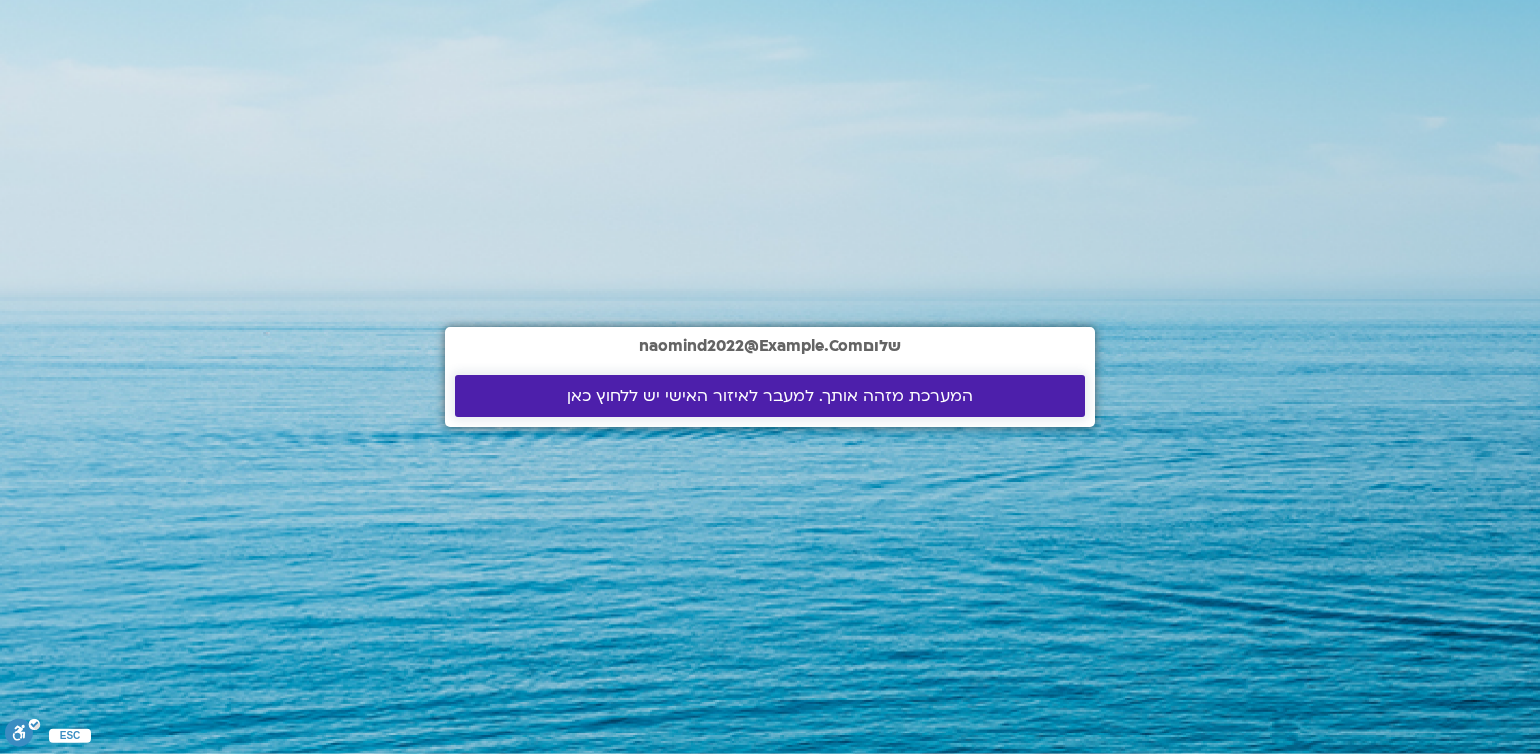 click on "המערכת מזהה אותך. למעבר לאיזור האישי יש ללחוץ כאן" at bounding box center (770, 396) 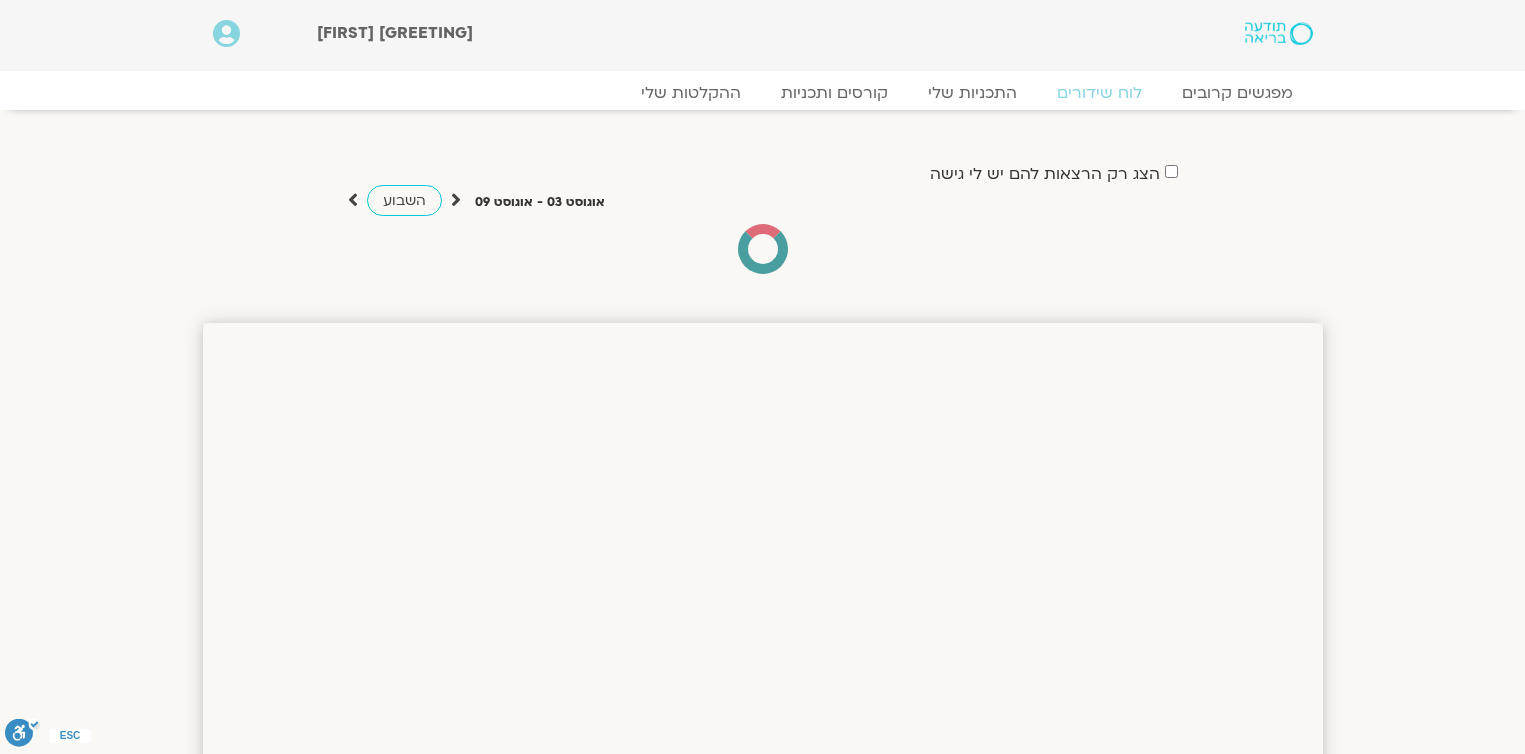 scroll, scrollTop: 0, scrollLeft: 0, axis: both 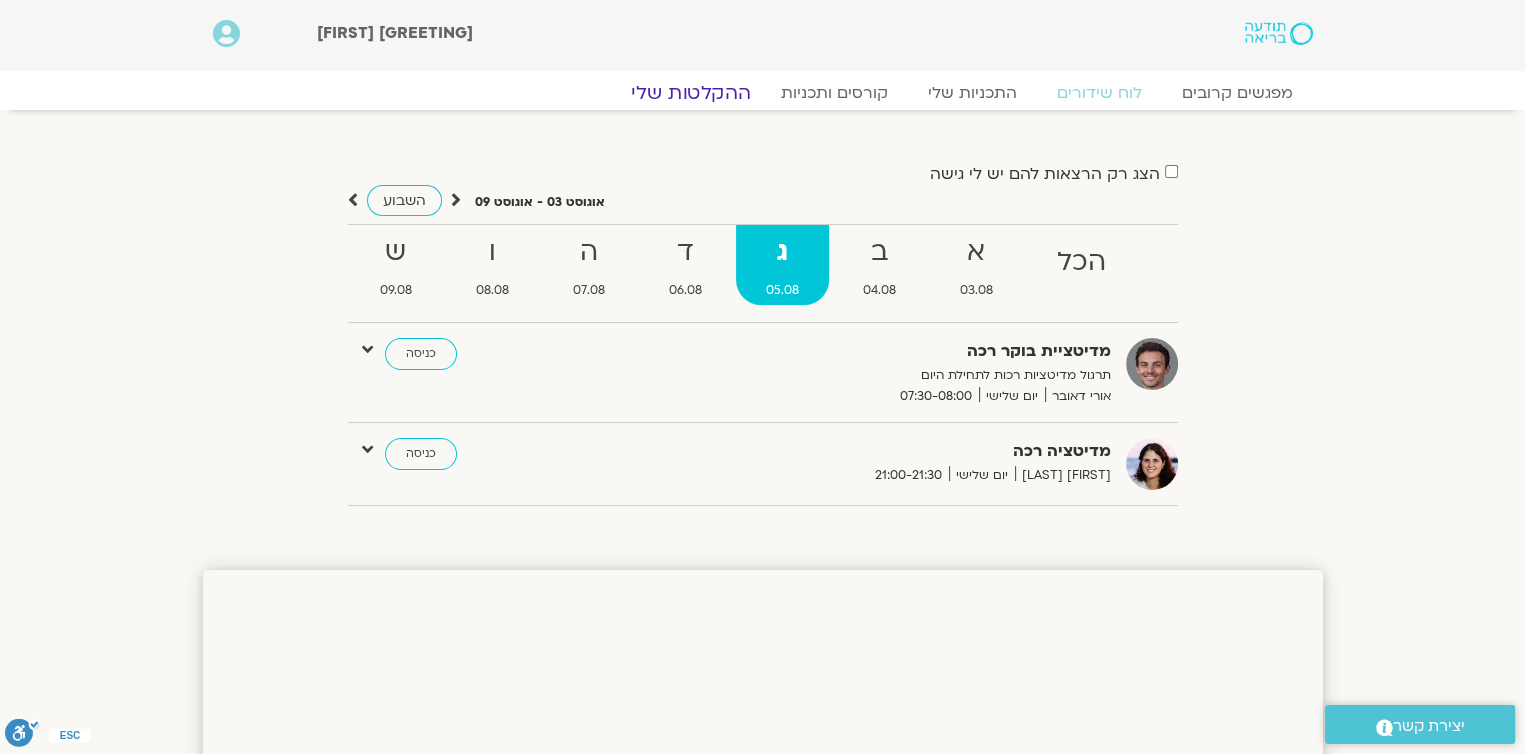 click on "ההקלטות שלי" 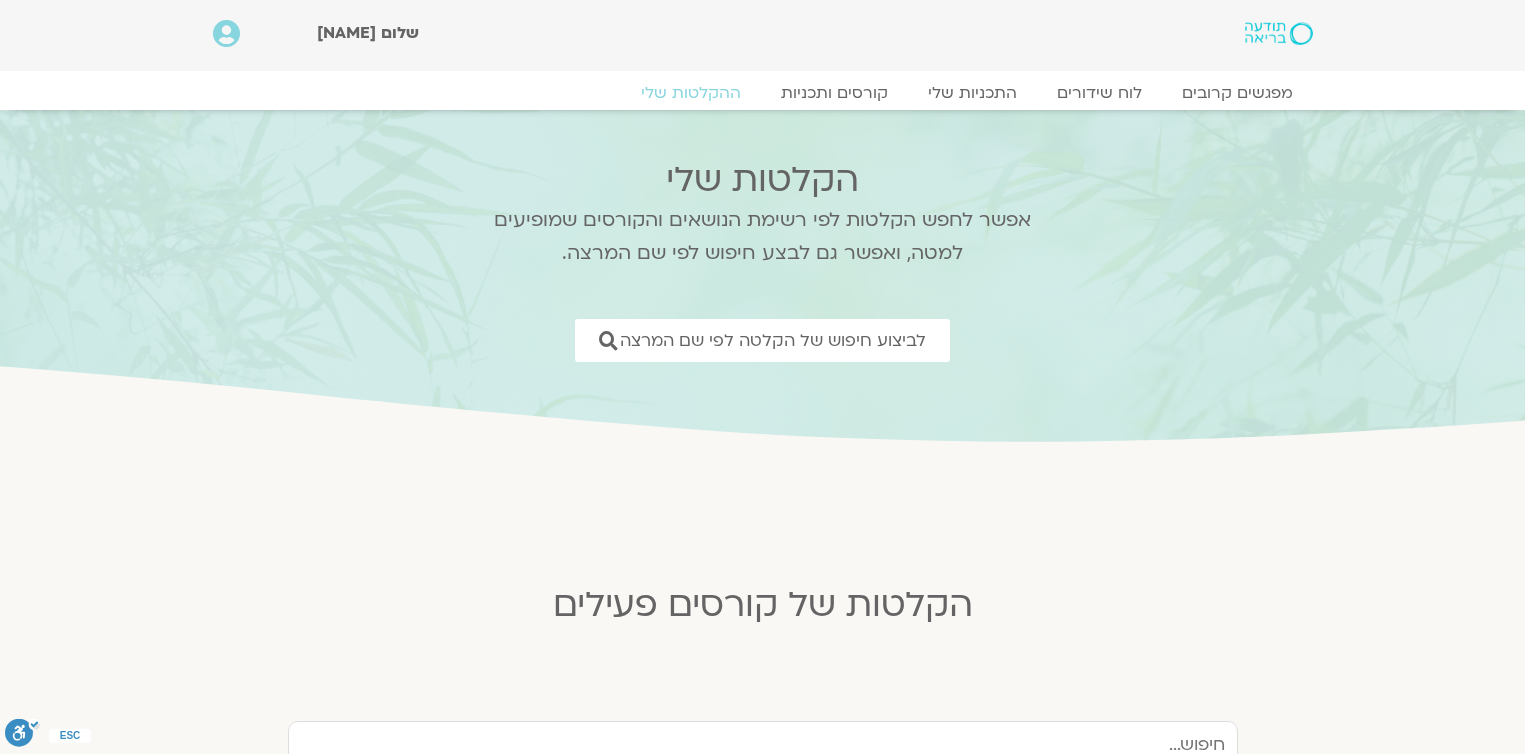 scroll, scrollTop: 0, scrollLeft: 0, axis: both 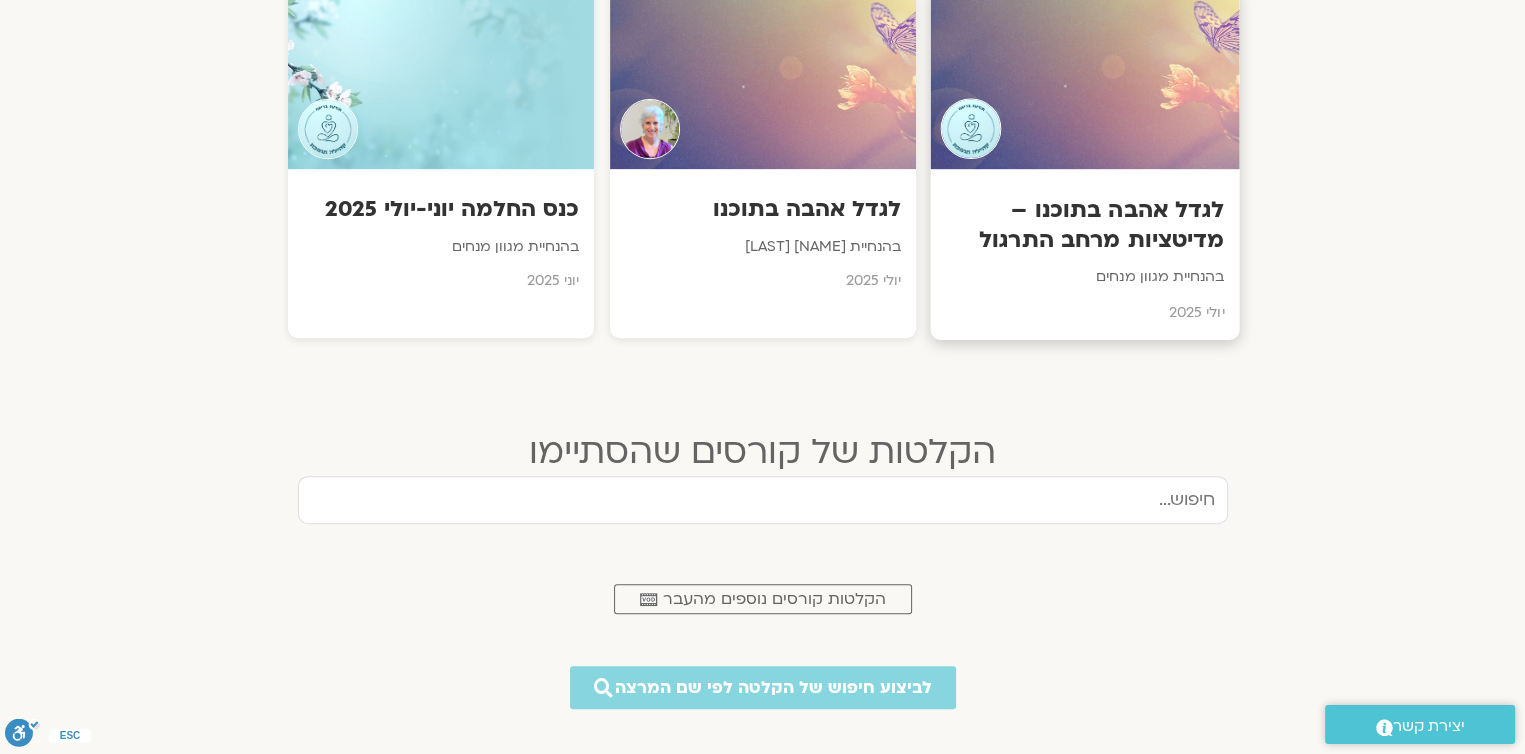 click on "לגדל אהבה בתוכנו – מדיטציות מרחב התרגול" at bounding box center (1084, 225) 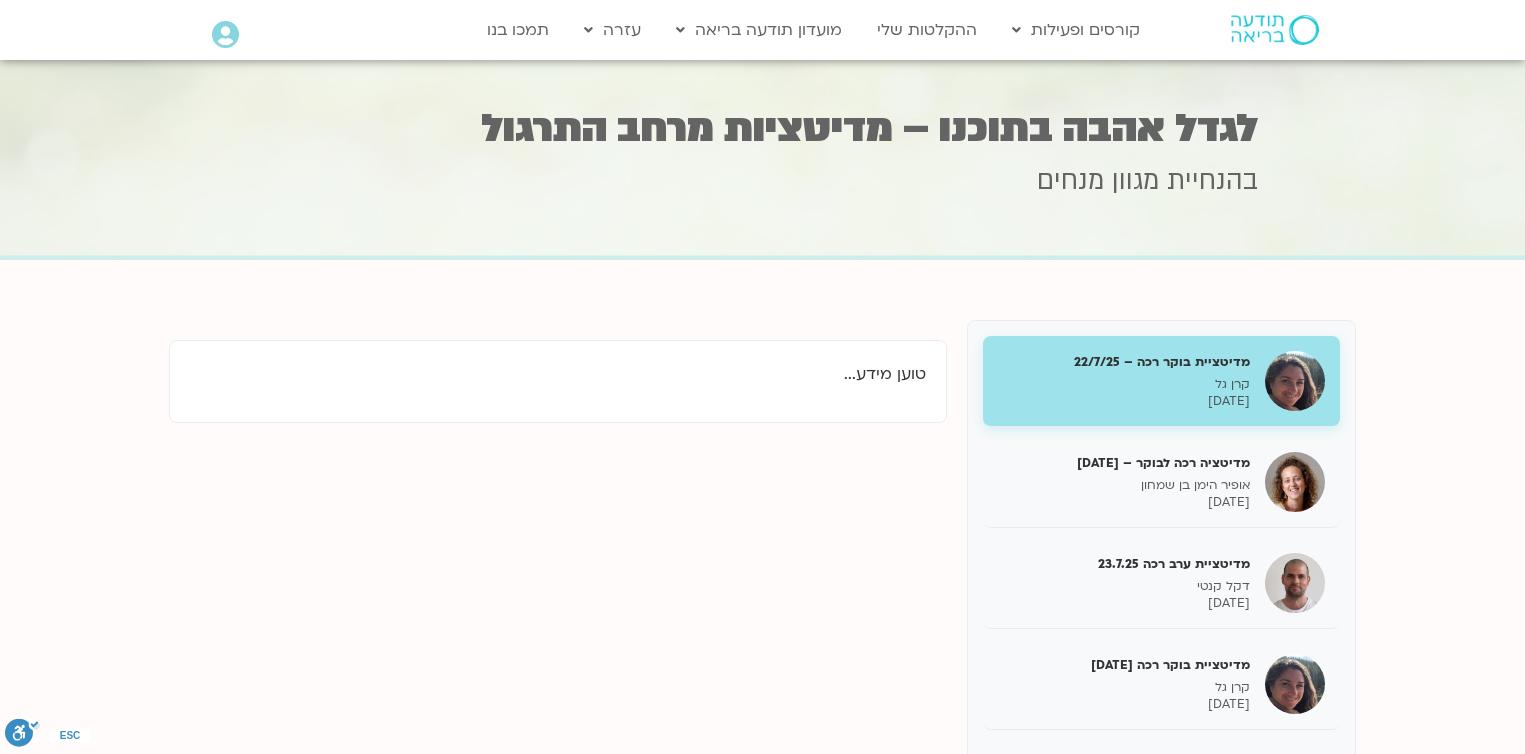 scroll, scrollTop: 0, scrollLeft: 0, axis: both 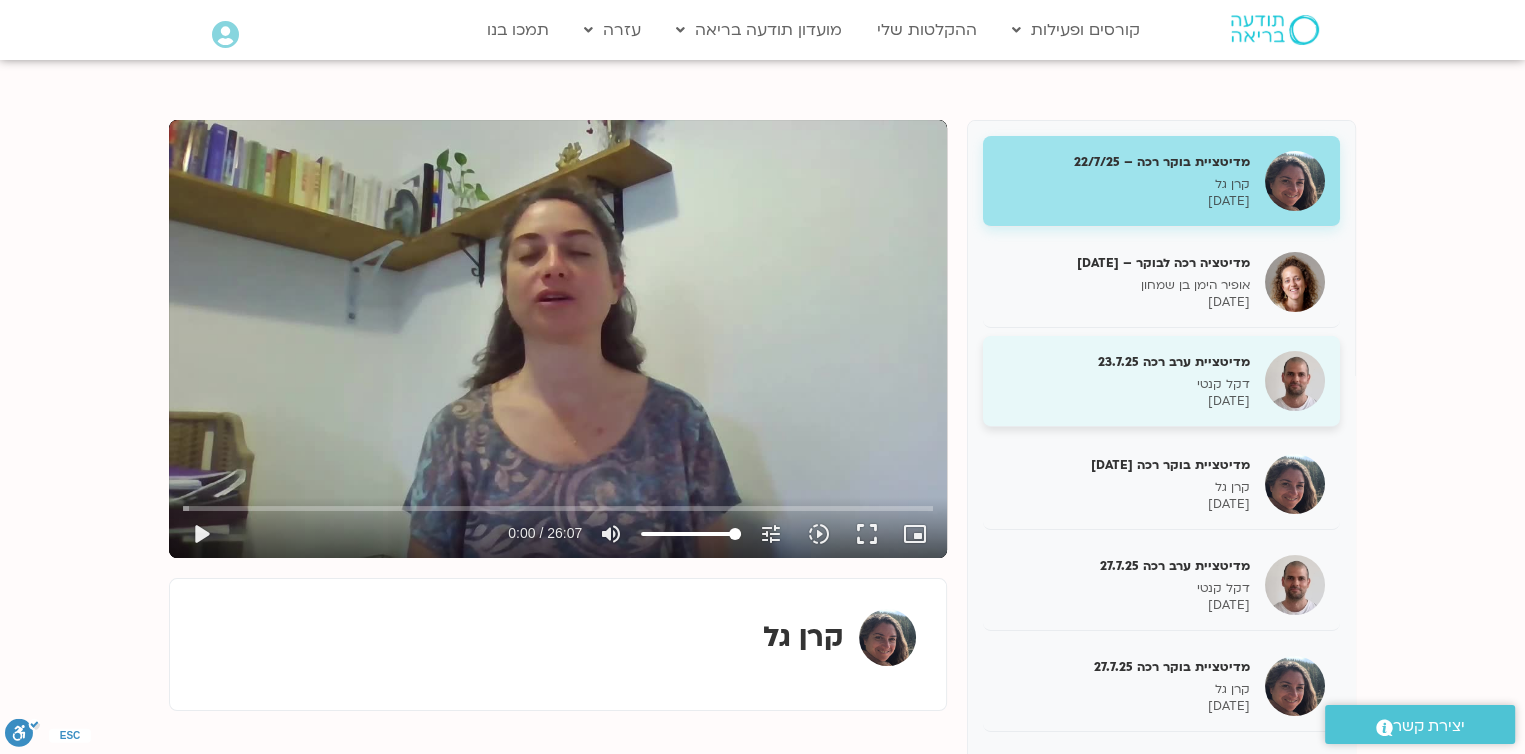 click on "מדיטציית ערב רכה 23.7.25" at bounding box center [1124, 362] 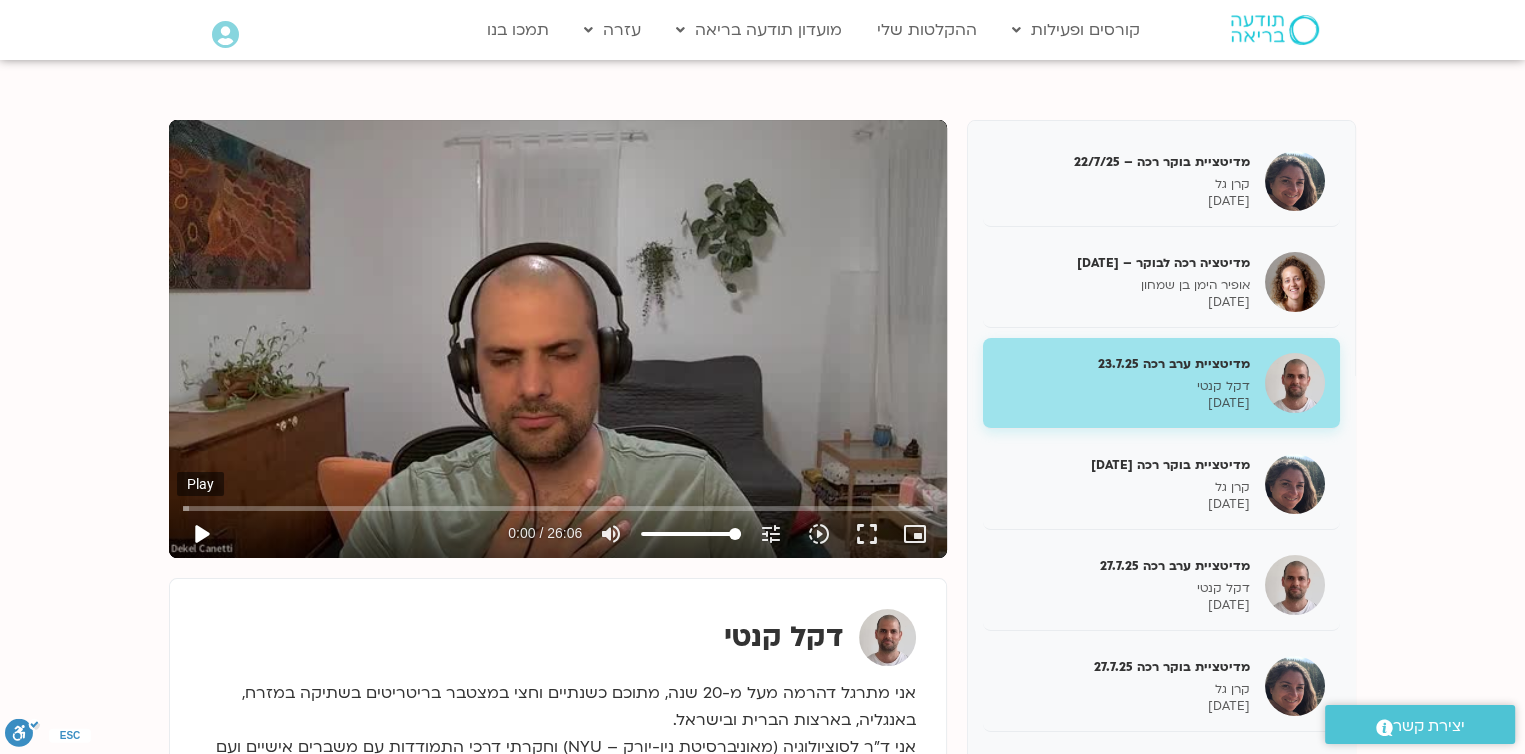 click on "play_arrow" at bounding box center [201, 534] 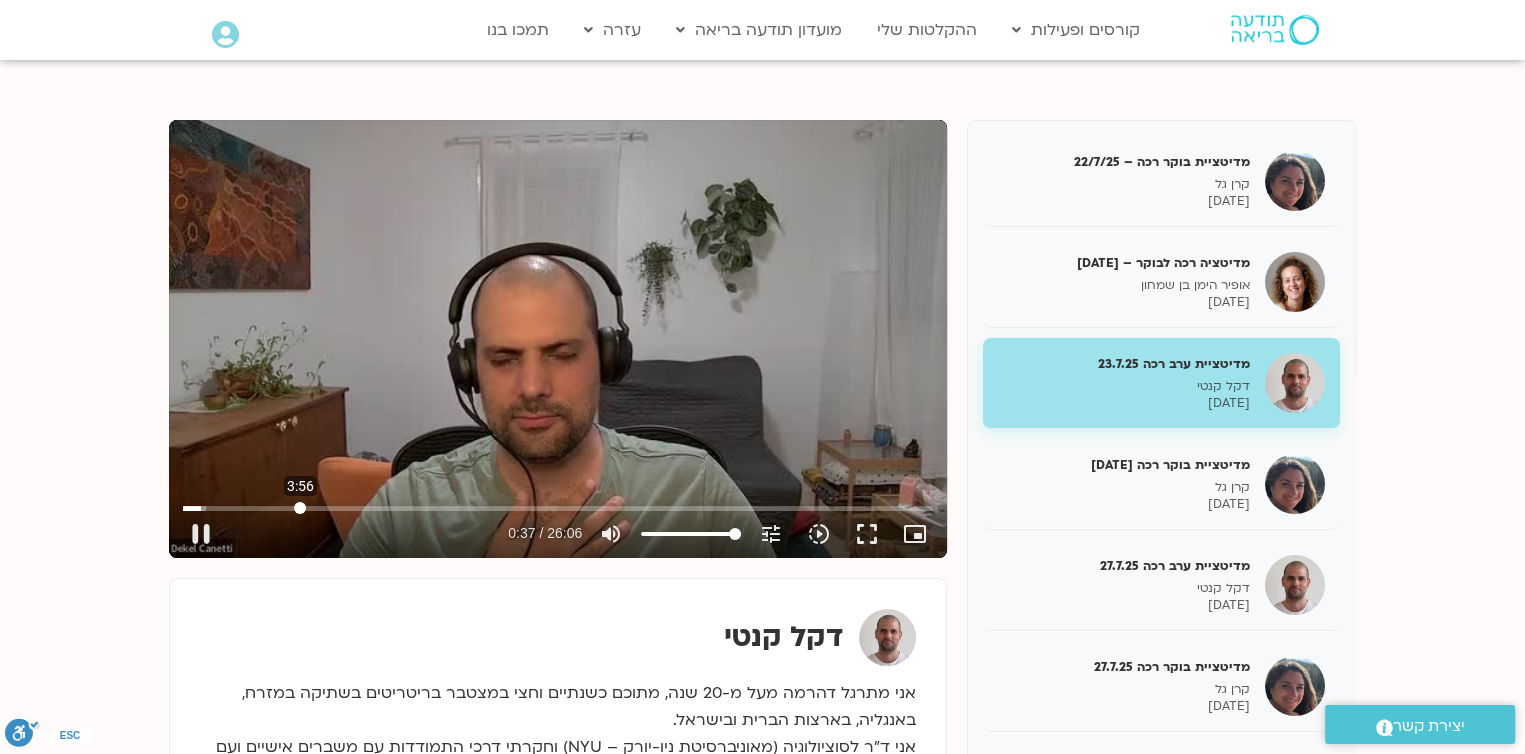 click at bounding box center (558, 508) 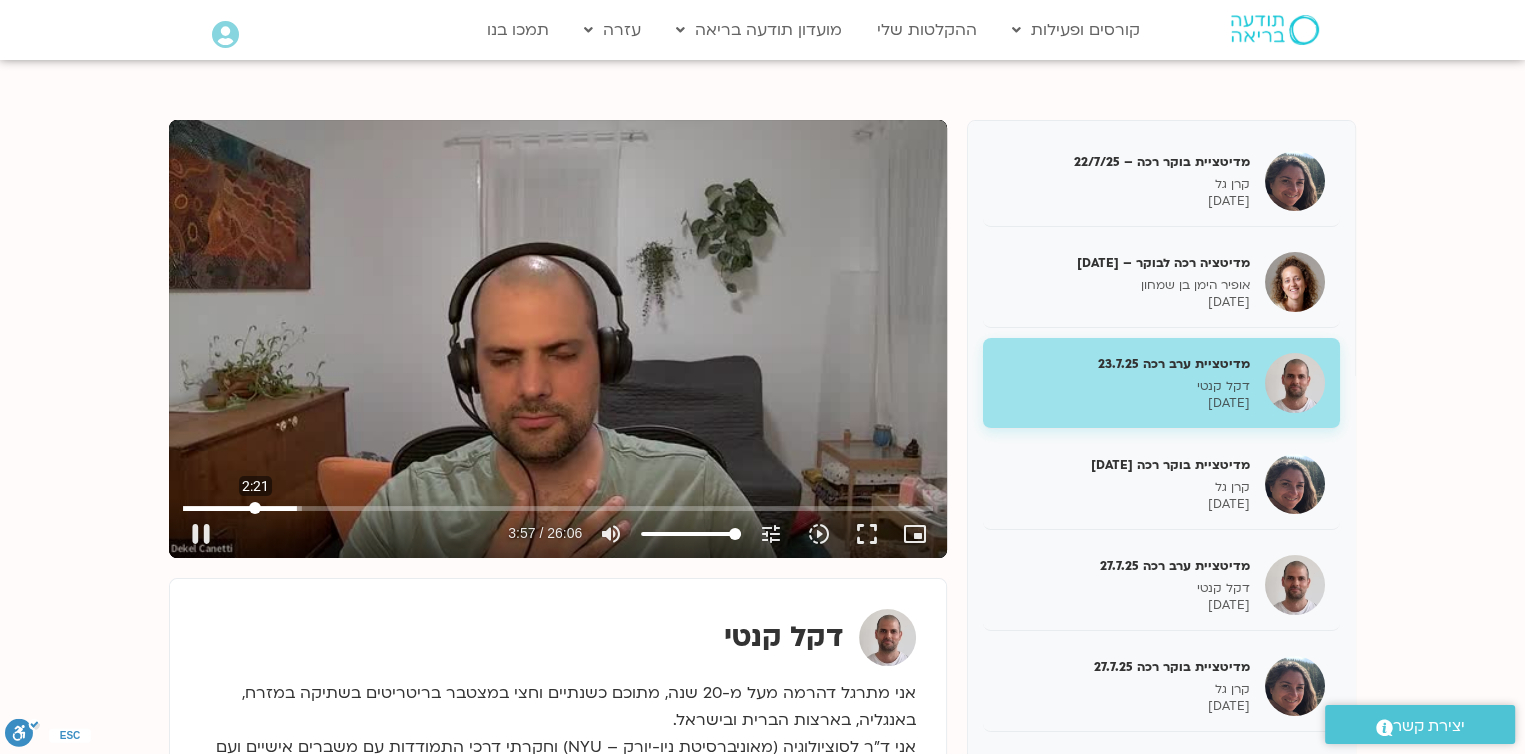 click at bounding box center [558, 508] 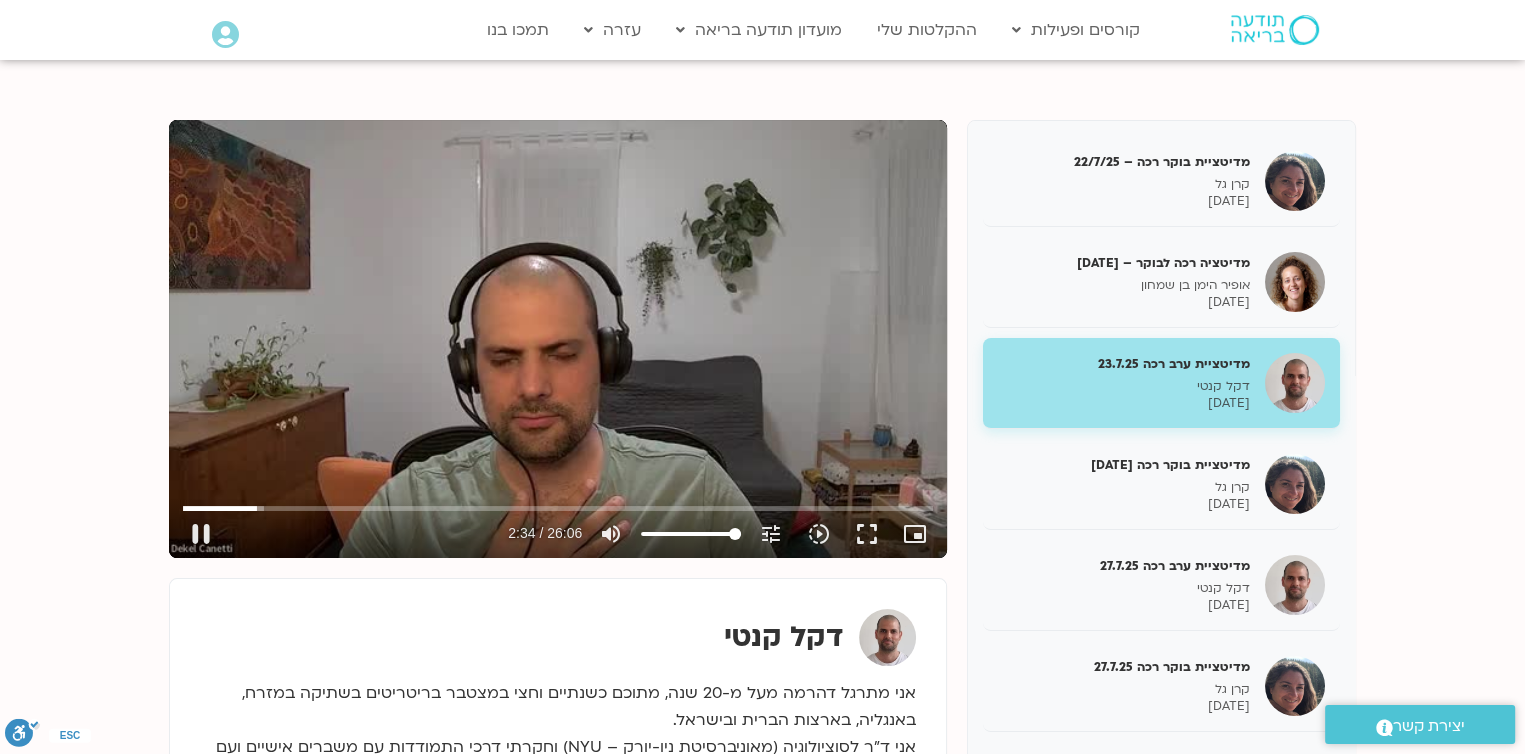 click on "Skip Ad 0:37 pause 2:34 / 26:06 volume_up Mute tune Resolution Auto 360p slow_motion_video Playback speed 1x 1x fullscreen picture_in_picture_alt Picture-in-Picture Off" at bounding box center [558, 525] 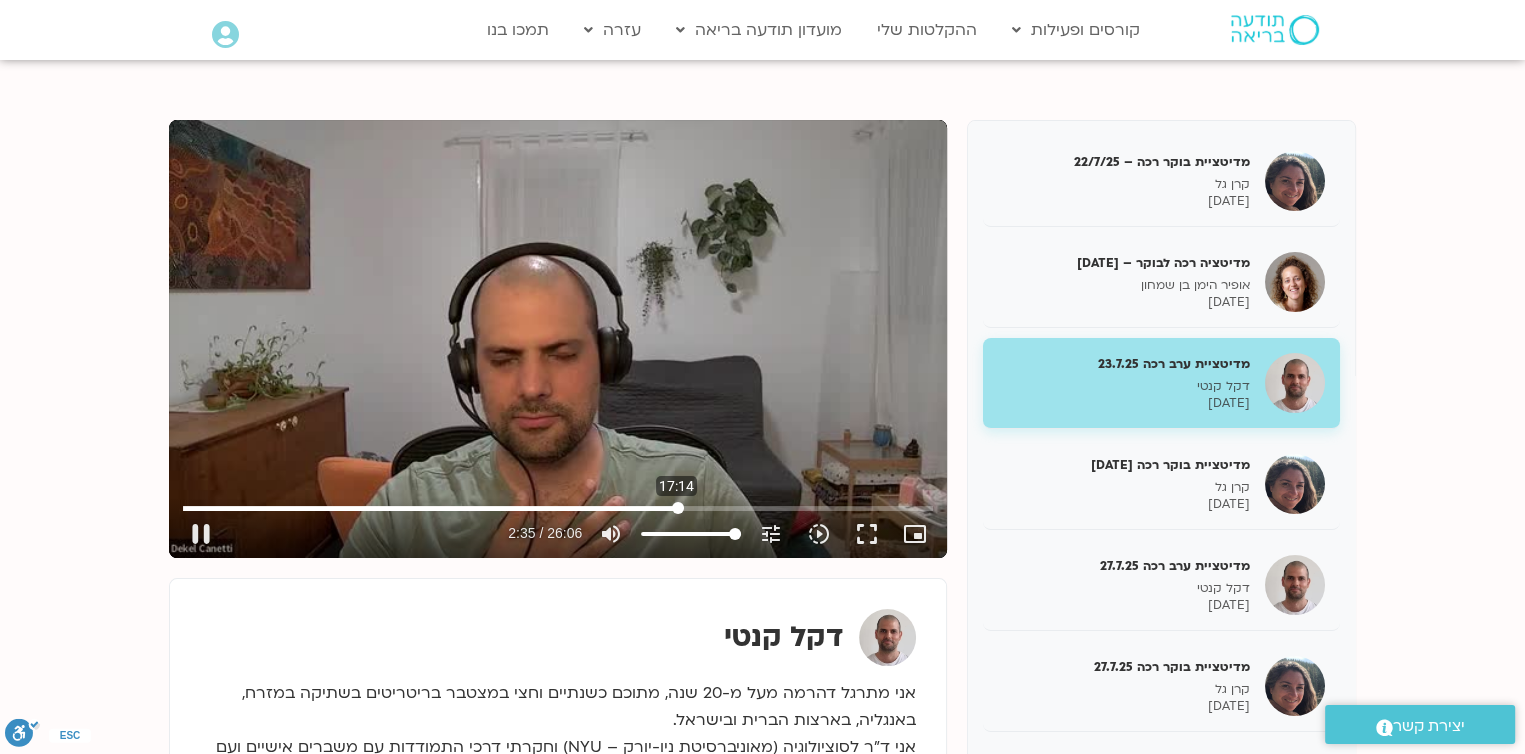 click at bounding box center [558, 508] 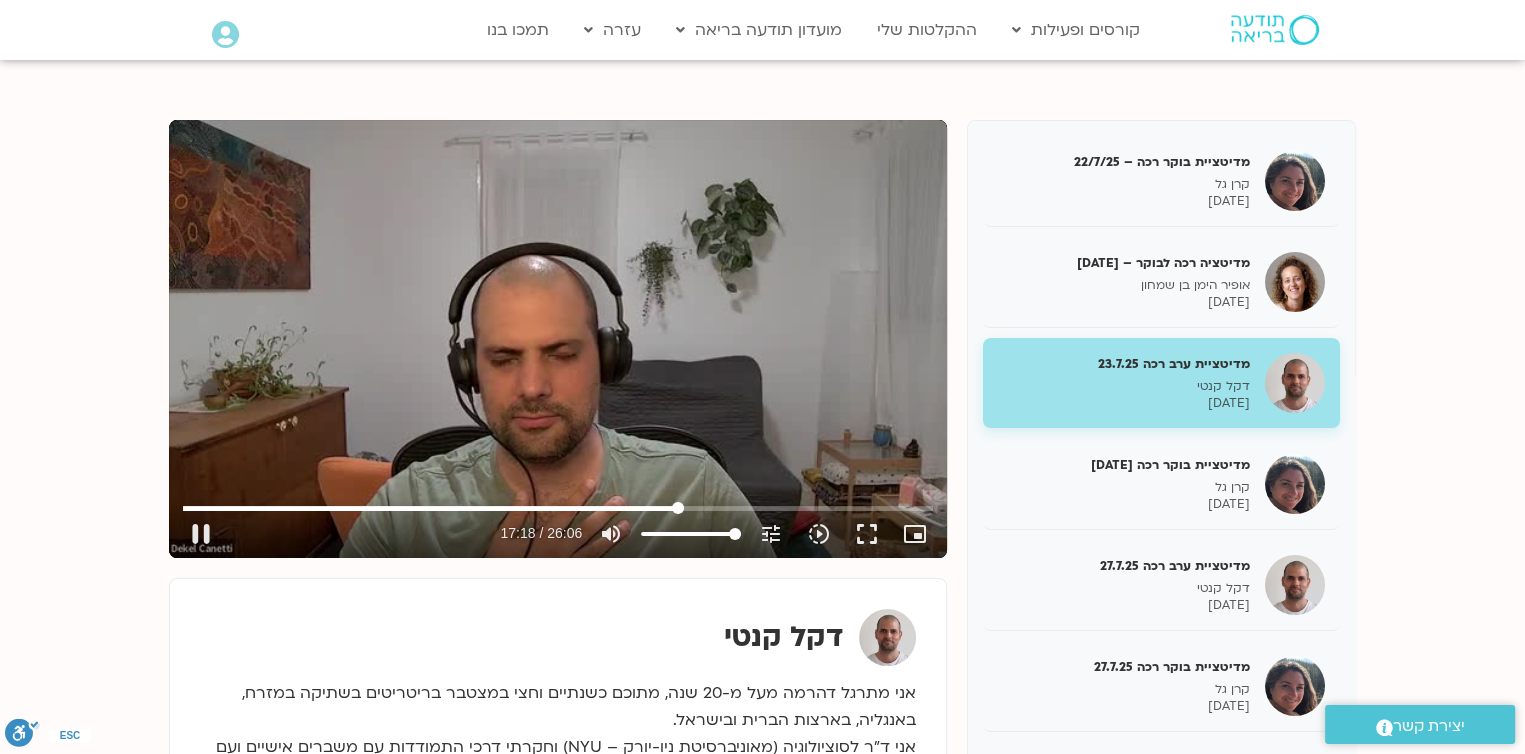 click on "Skip Ad 3:09 pause 17:18 / 26:06 volume_up Mute tune Resolution Auto 360p slow_motion_video Playback speed 1x 1x fullscreen picture_in_picture_alt Picture-in-Picture Off" at bounding box center [558, 525] 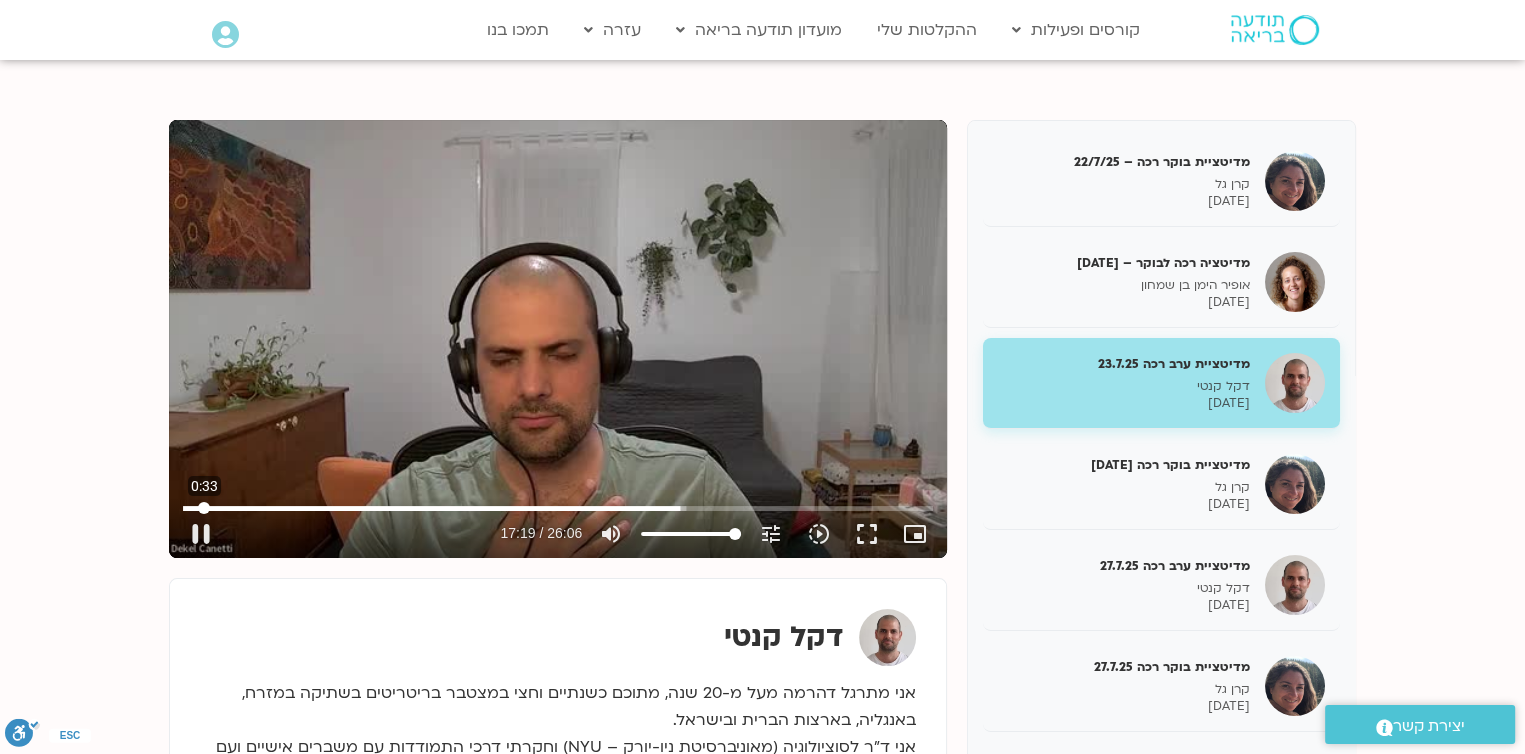 click at bounding box center [558, 508] 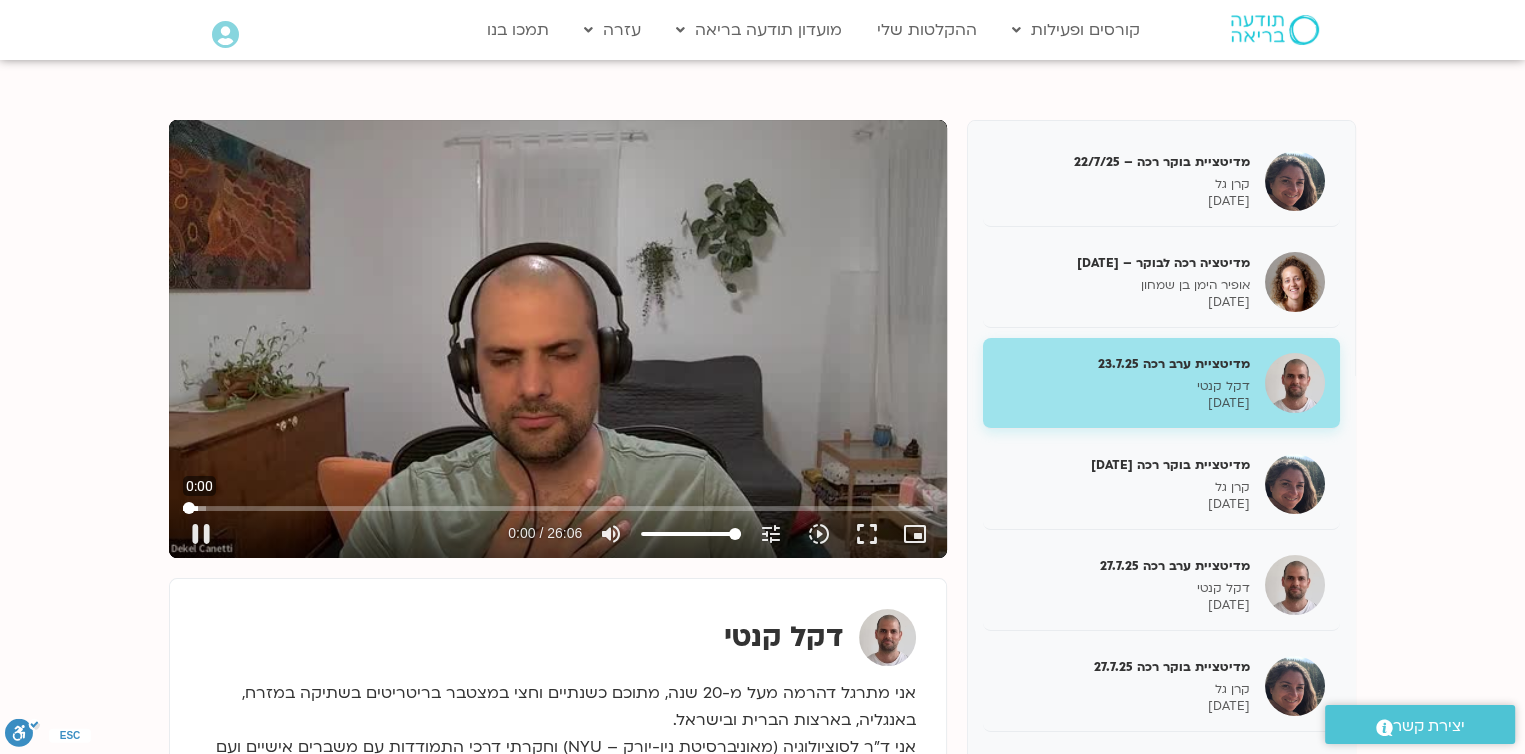 click at bounding box center [558, 508] 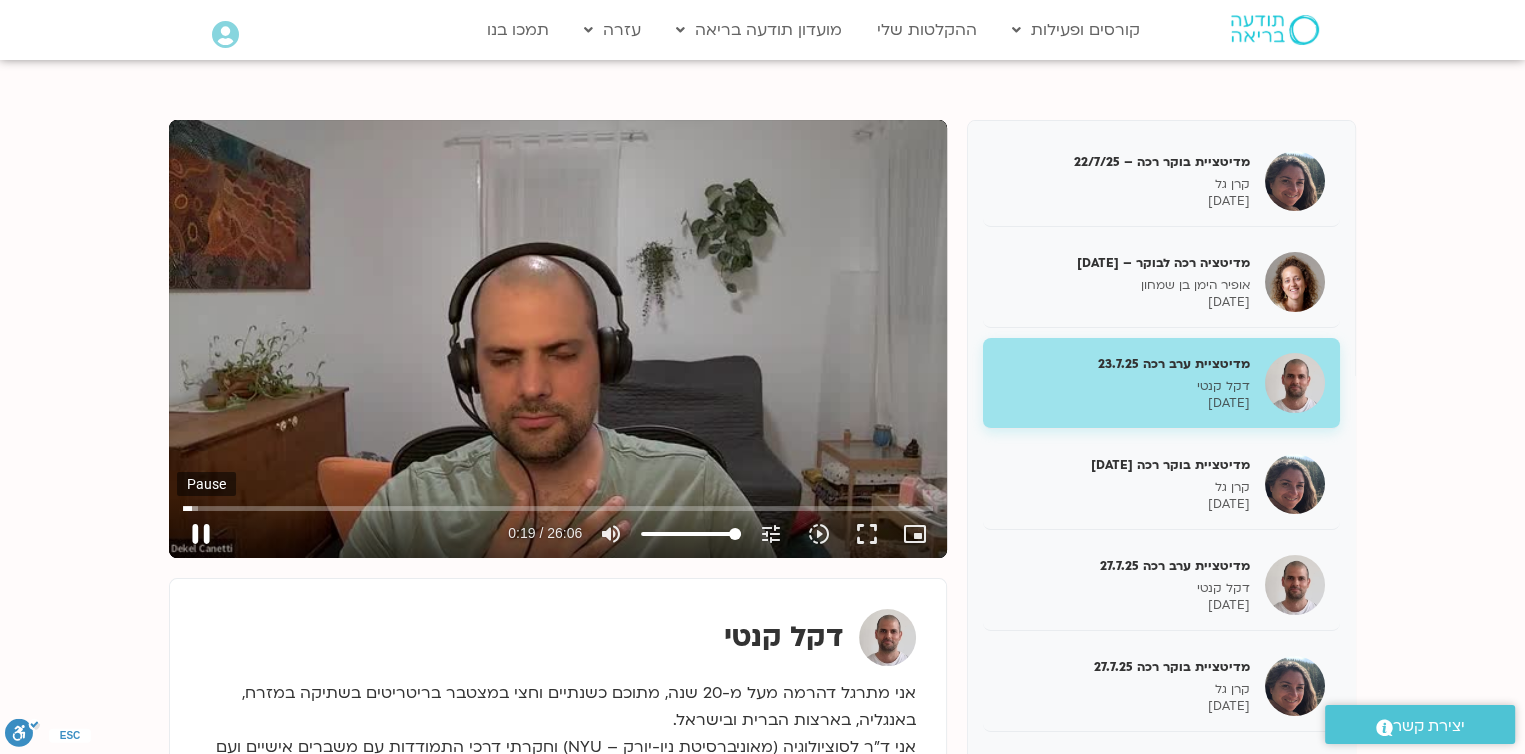 click on "pause" at bounding box center (201, 534) 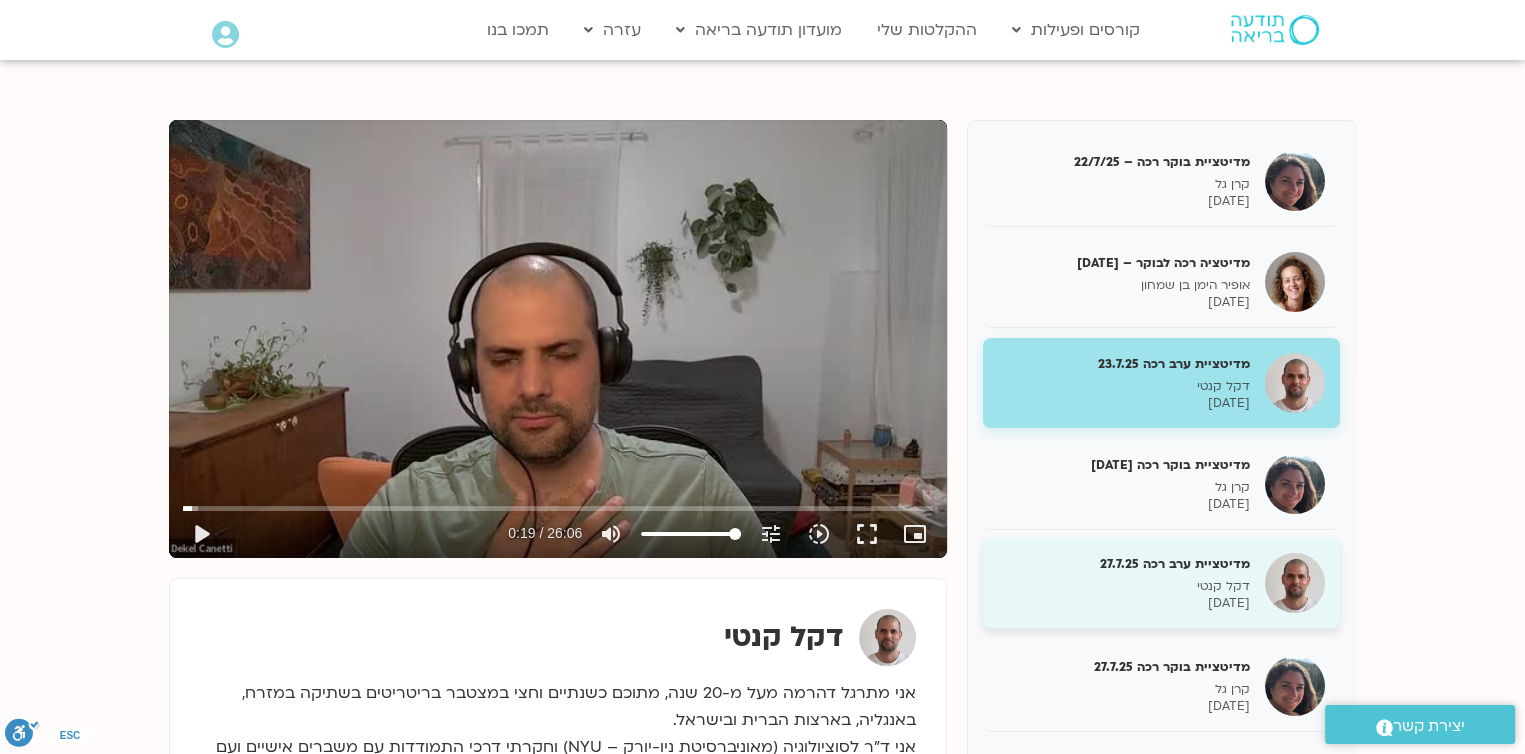 type 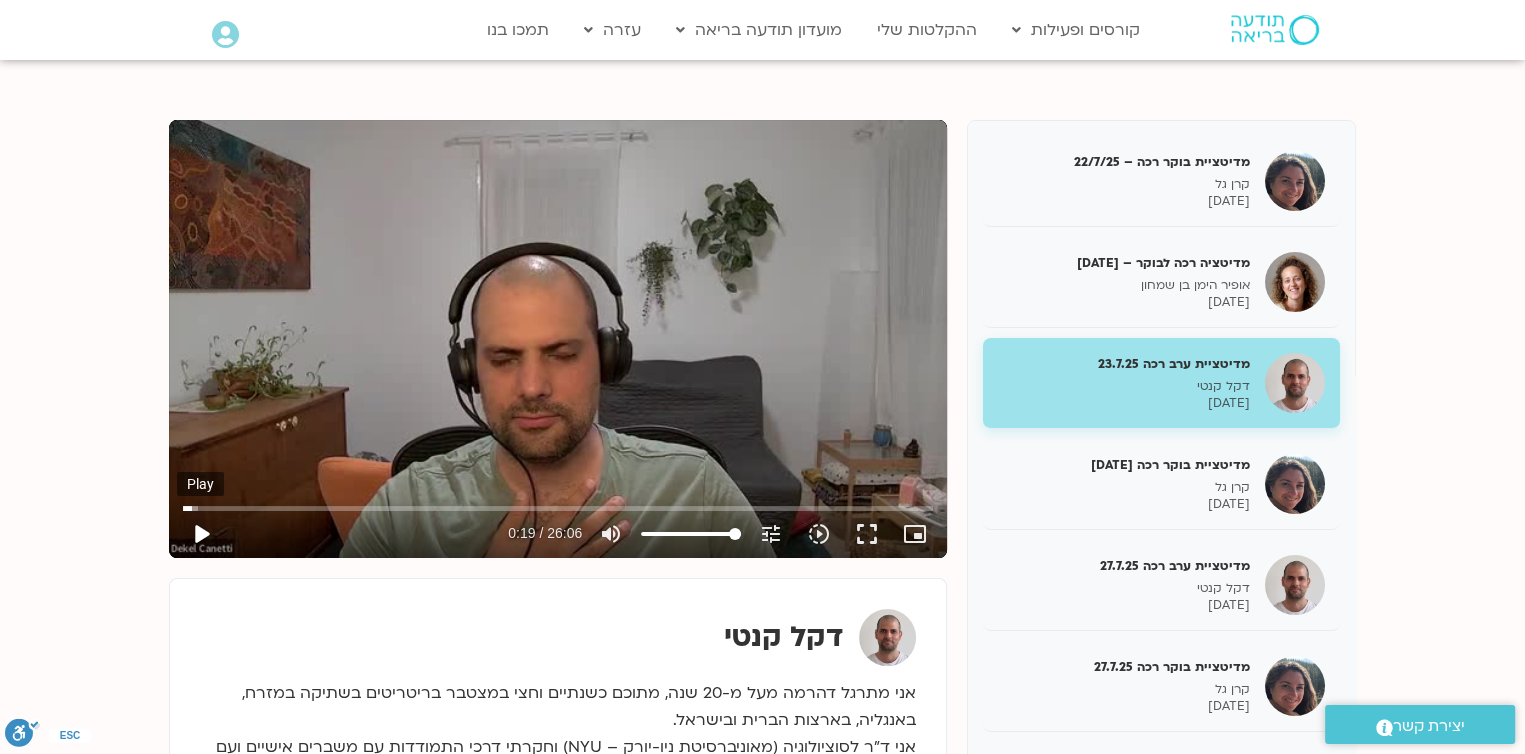 click on "play_arrow" at bounding box center (201, 534) 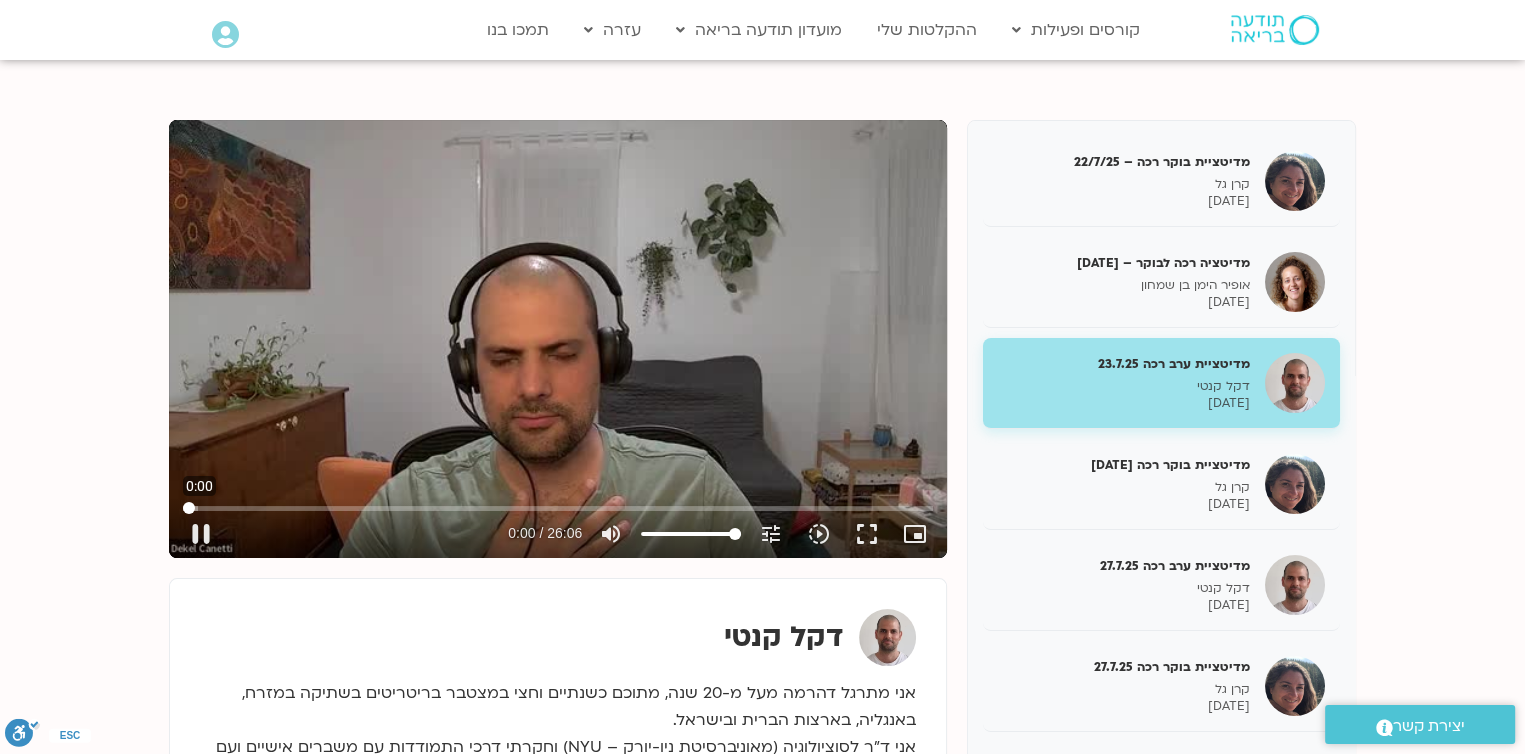 click at bounding box center (558, 508) 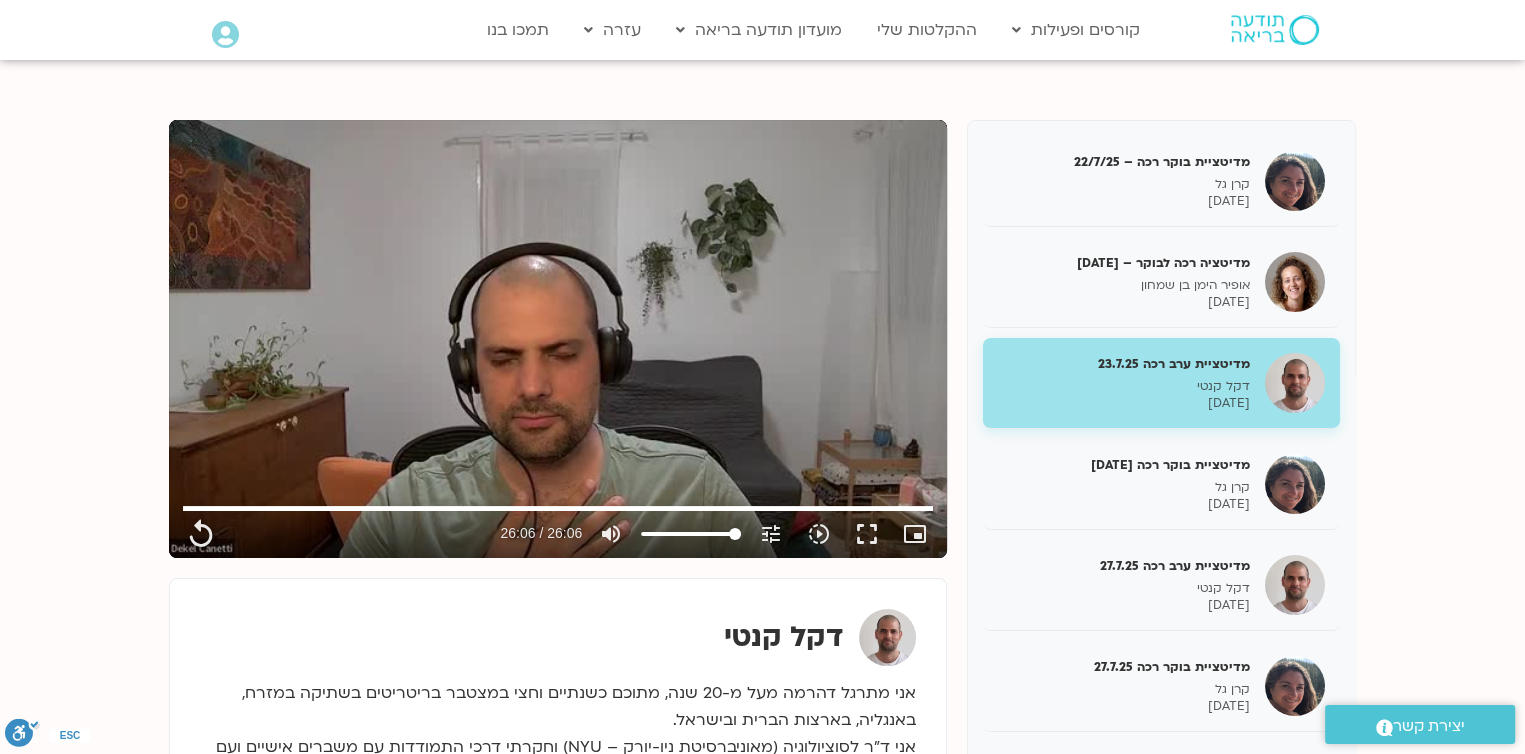 type on "1566.24" 